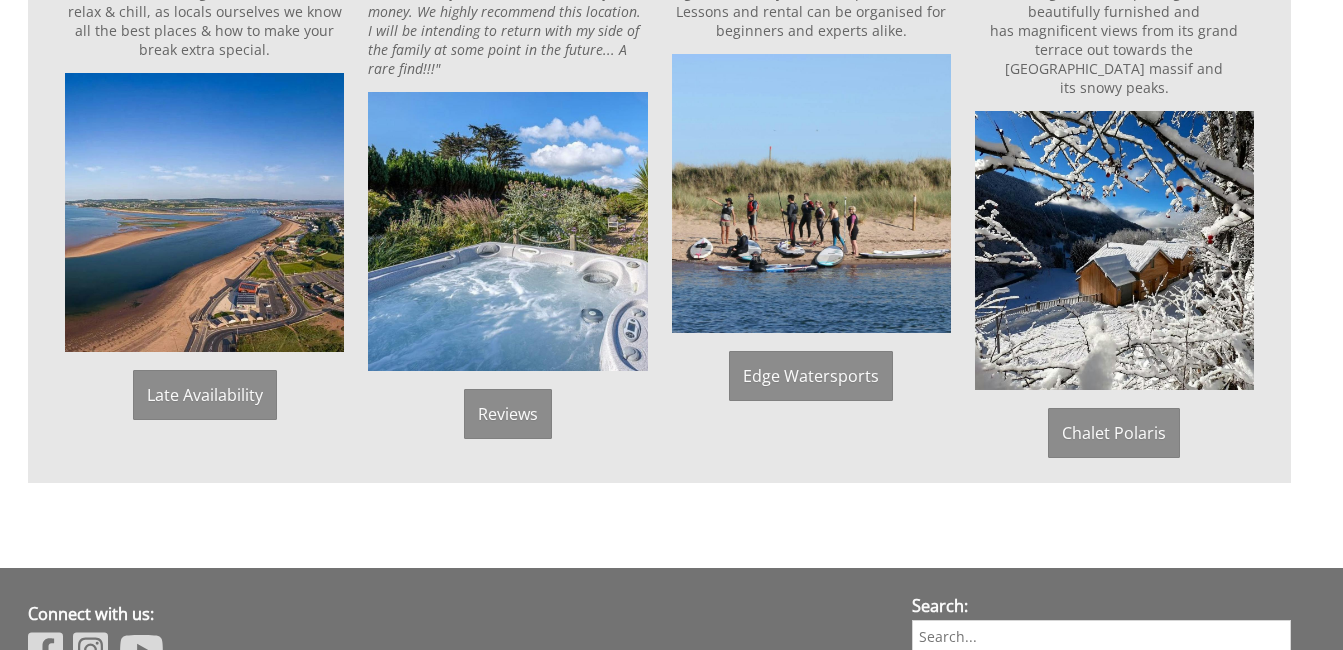 scroll, scrollTop: 1666, scrollLeft: 0, axis: vertical 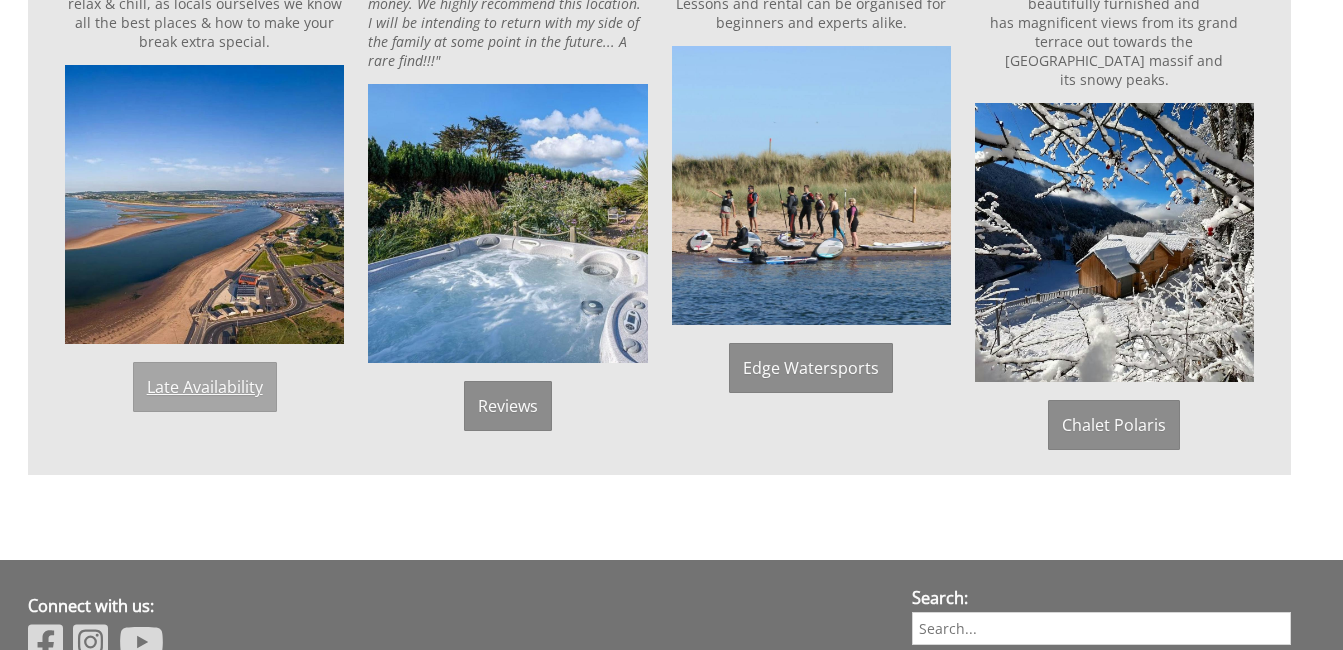 click on "Late Availability" at bounding box center (205, 387) 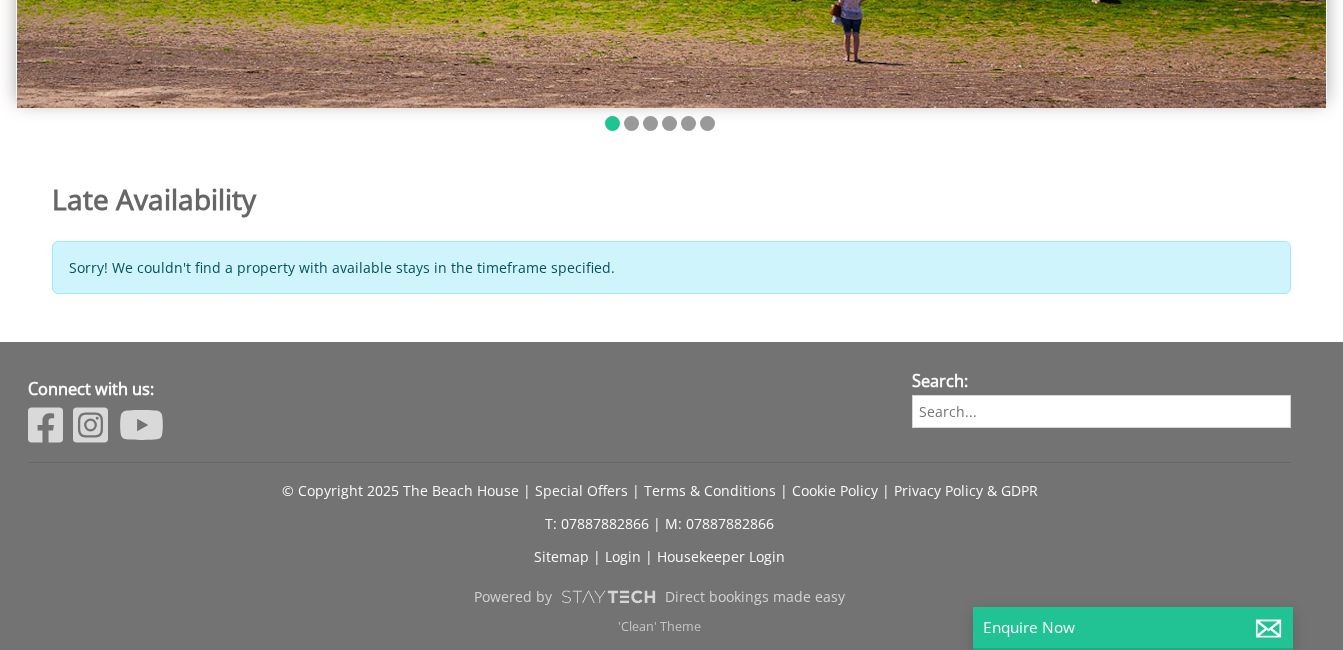scroll, scrollTop: 564, scrollLeft: 0, axis: vertical 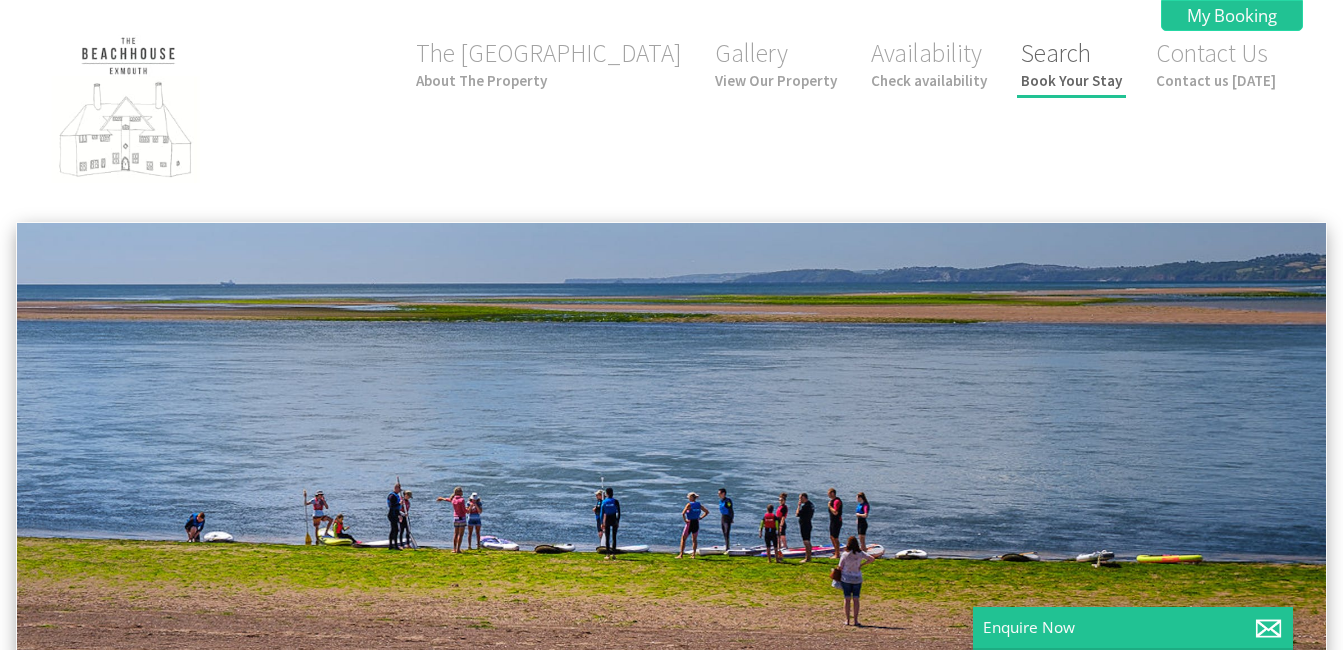 click on "Search  Book Your Stay" at bounding box center (1071, 63) 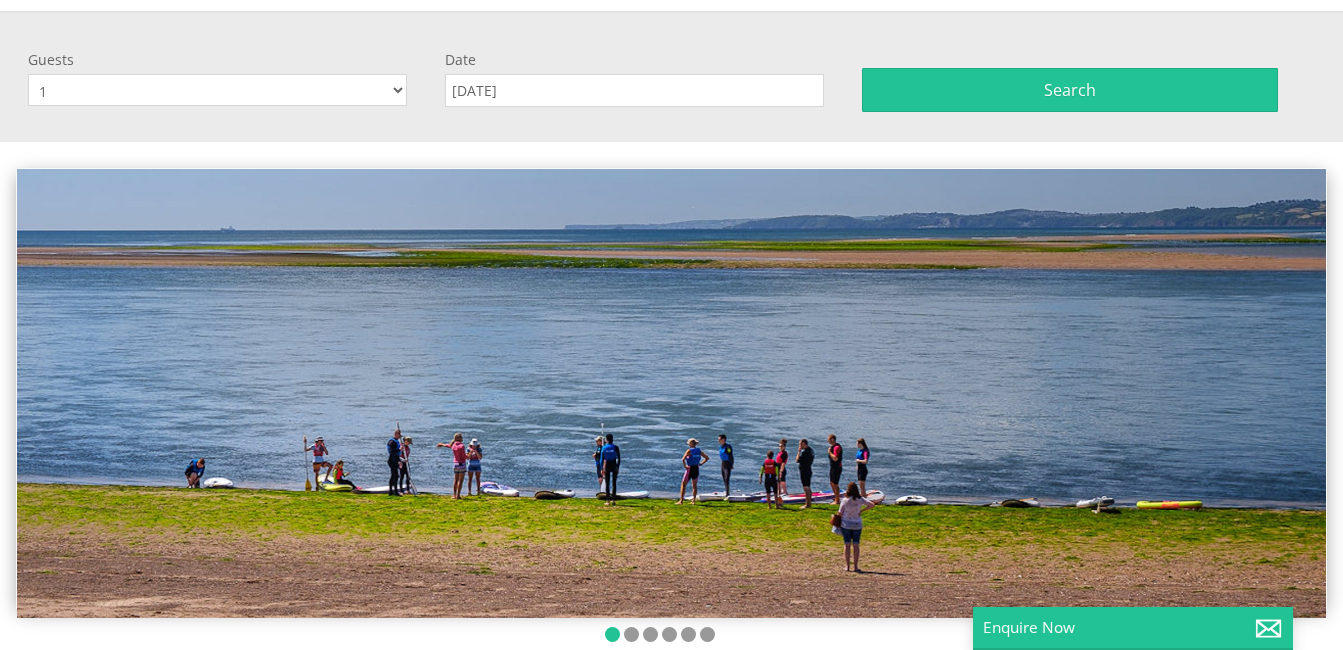 scroll, scrollTop: 222, scrollLeft: 0, axis: vertical 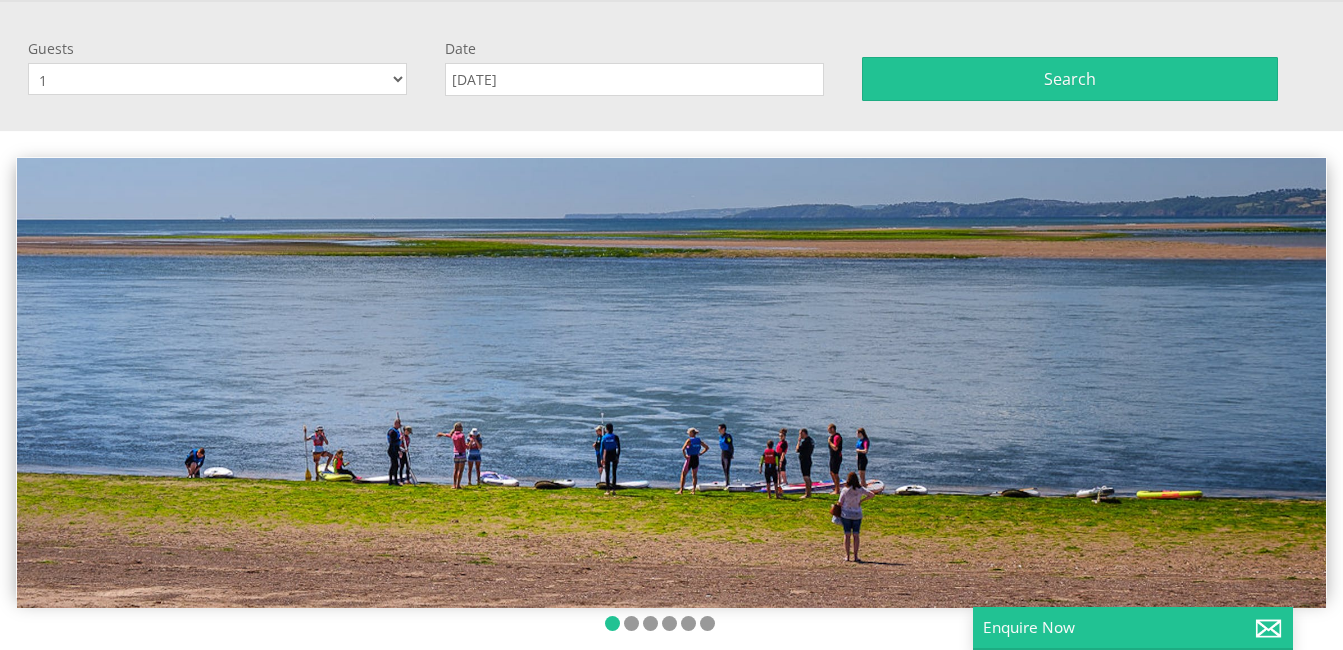 click on "1
2
3
4
5
6
7
8
9
10
11
12
13
14
15
16
17
18
19
20" at bounding box center [217, 79] 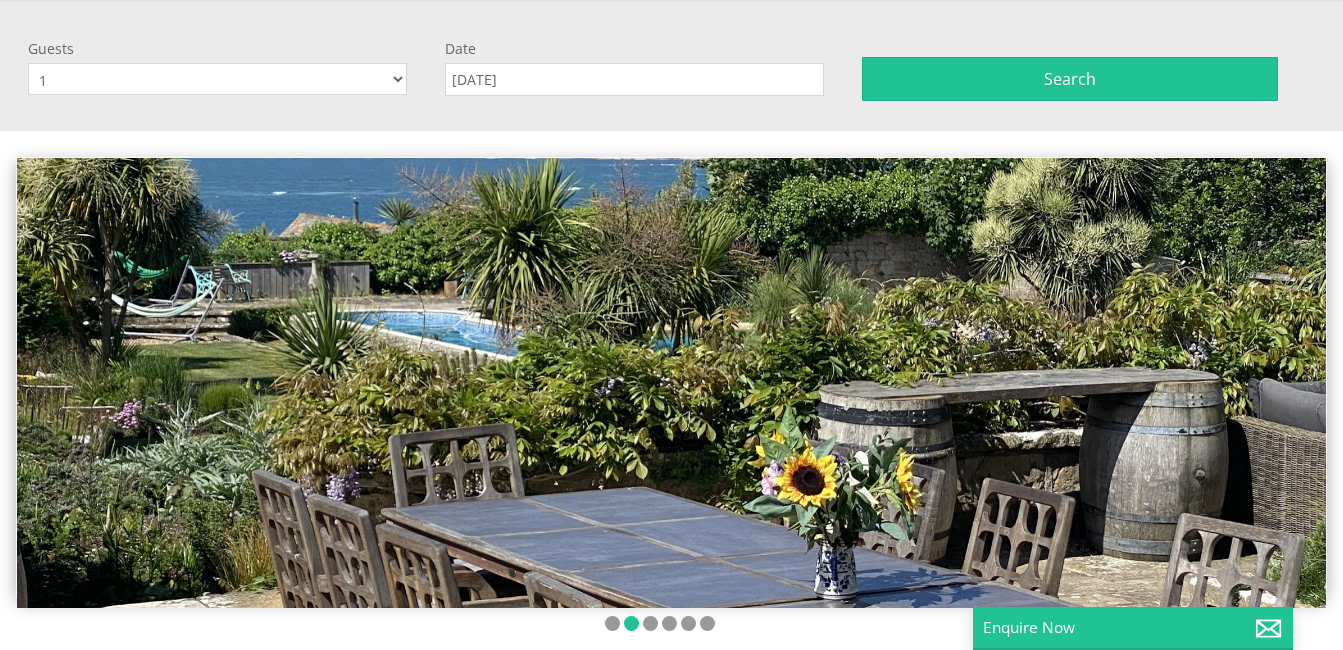 select on "18" 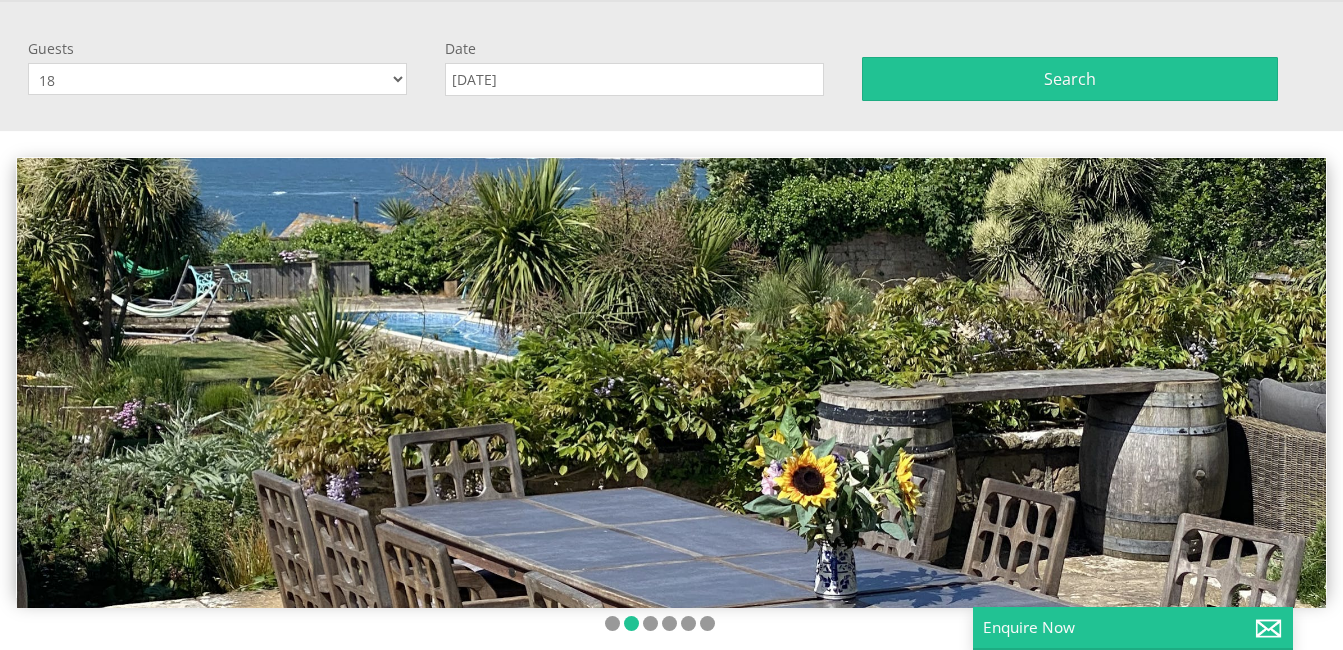 click on "1
2
3
4
5
6
7
8
9
10
11
12
13
14
15
16
17
18
19
20" at bounding box center [217, 79] 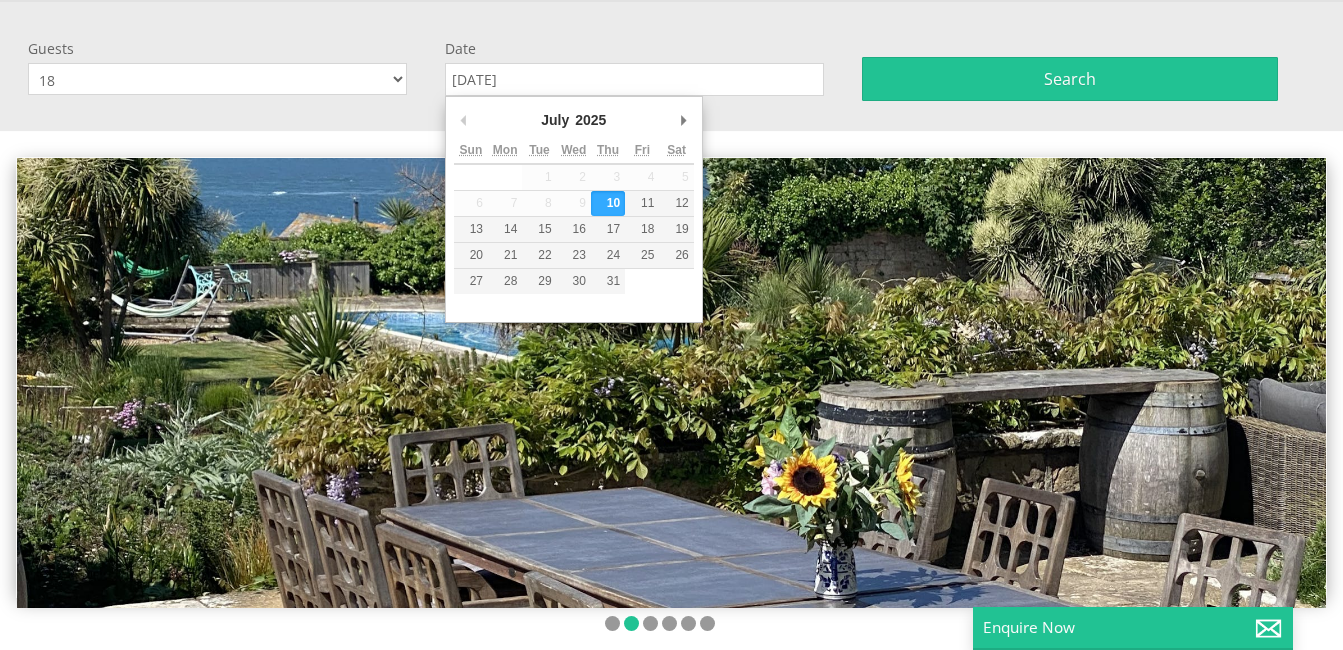 click on "[DATE]" at bounding box center (634, 79) 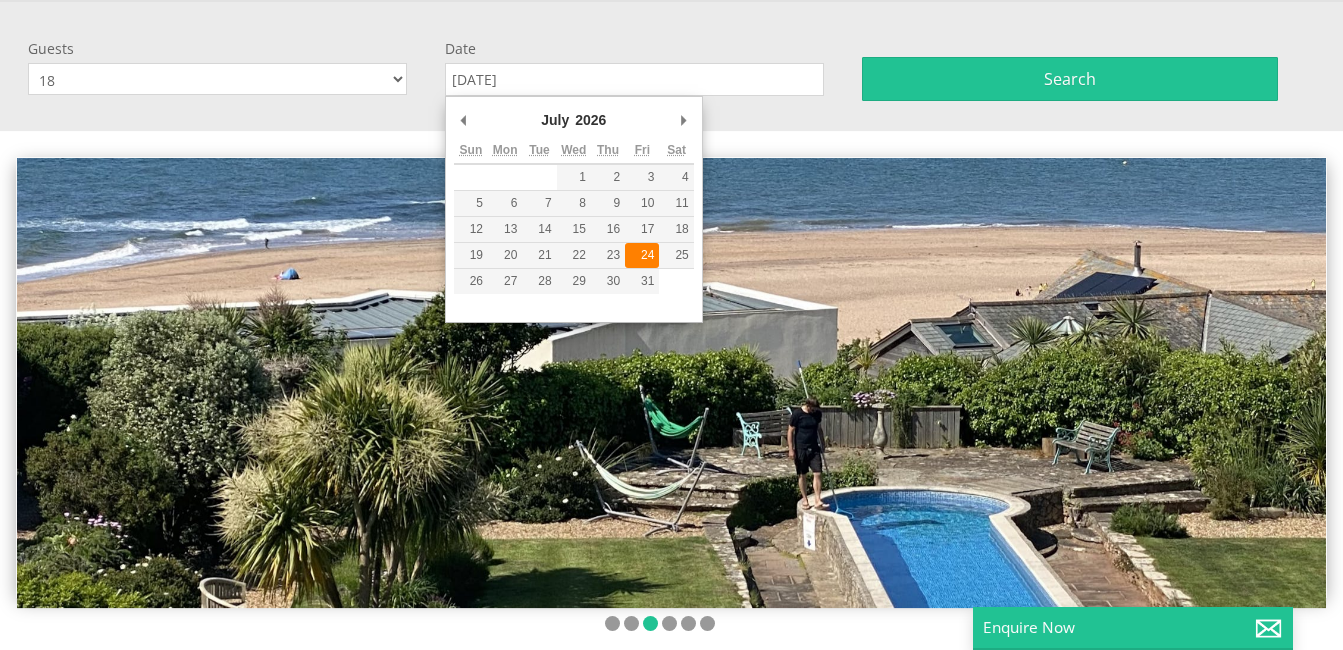 type on "[DATE]" 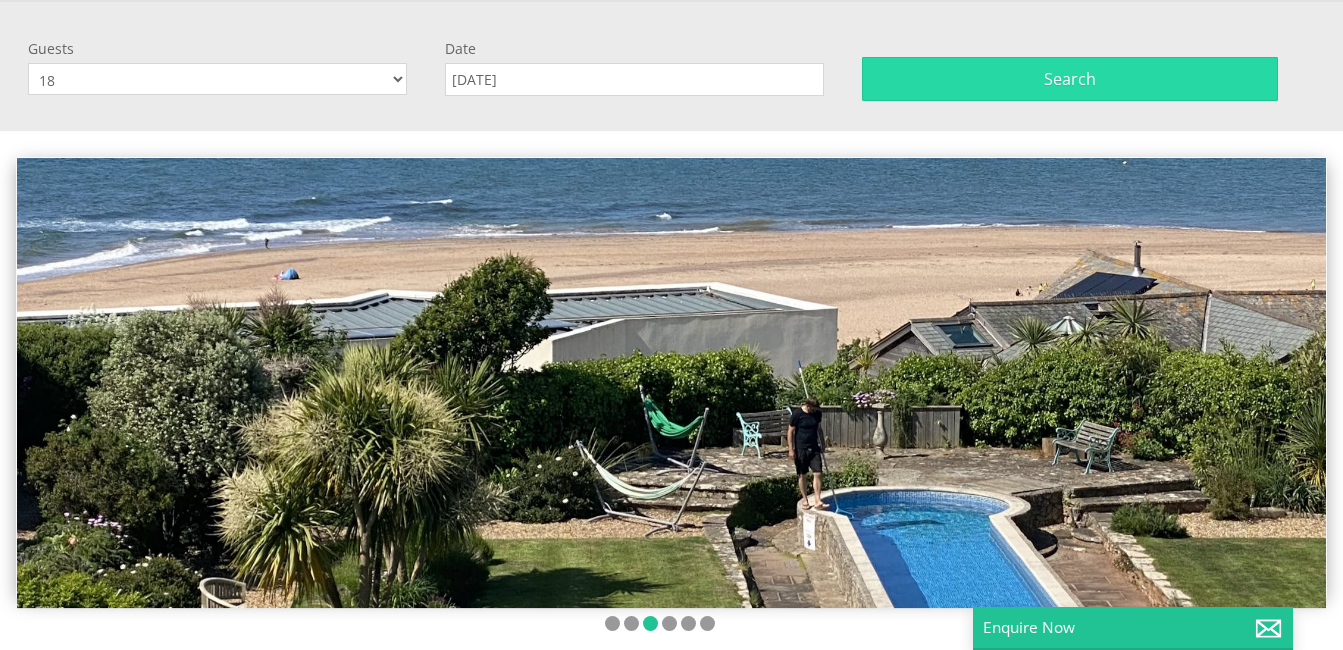 click on "Search" at bounding box center [1070, 79] 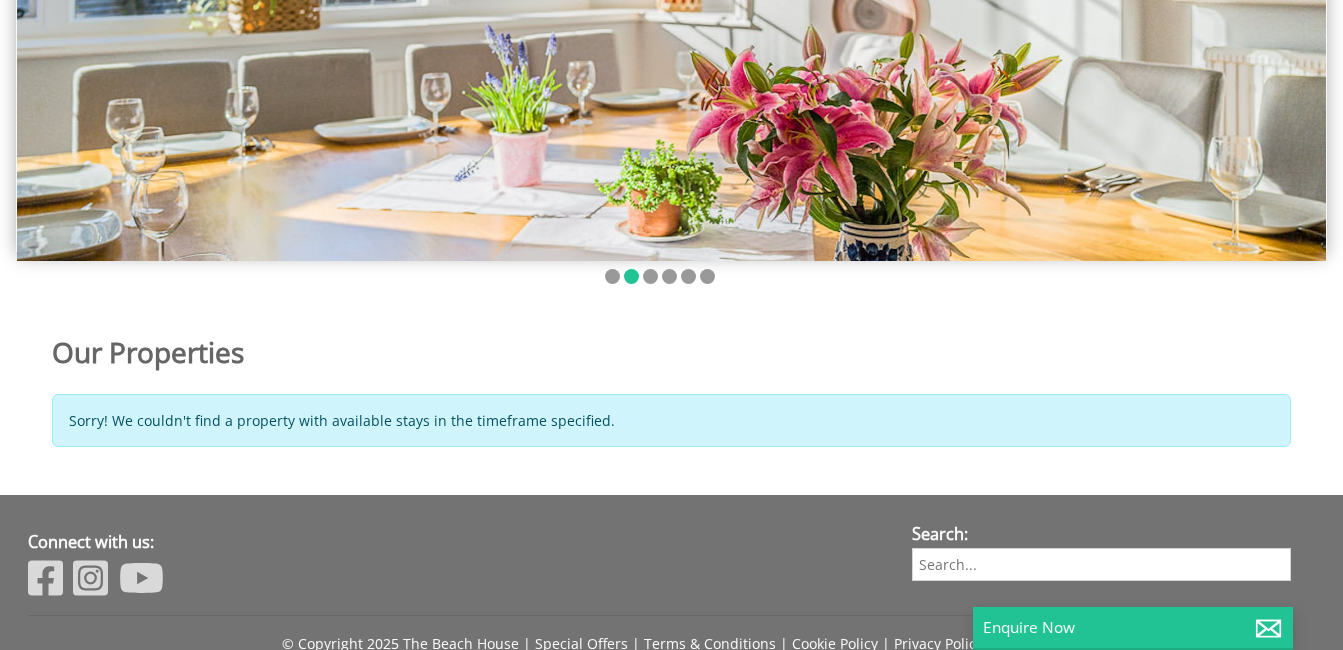 scroll, scrollTop: 0, scrollLeft: 0, axis: both 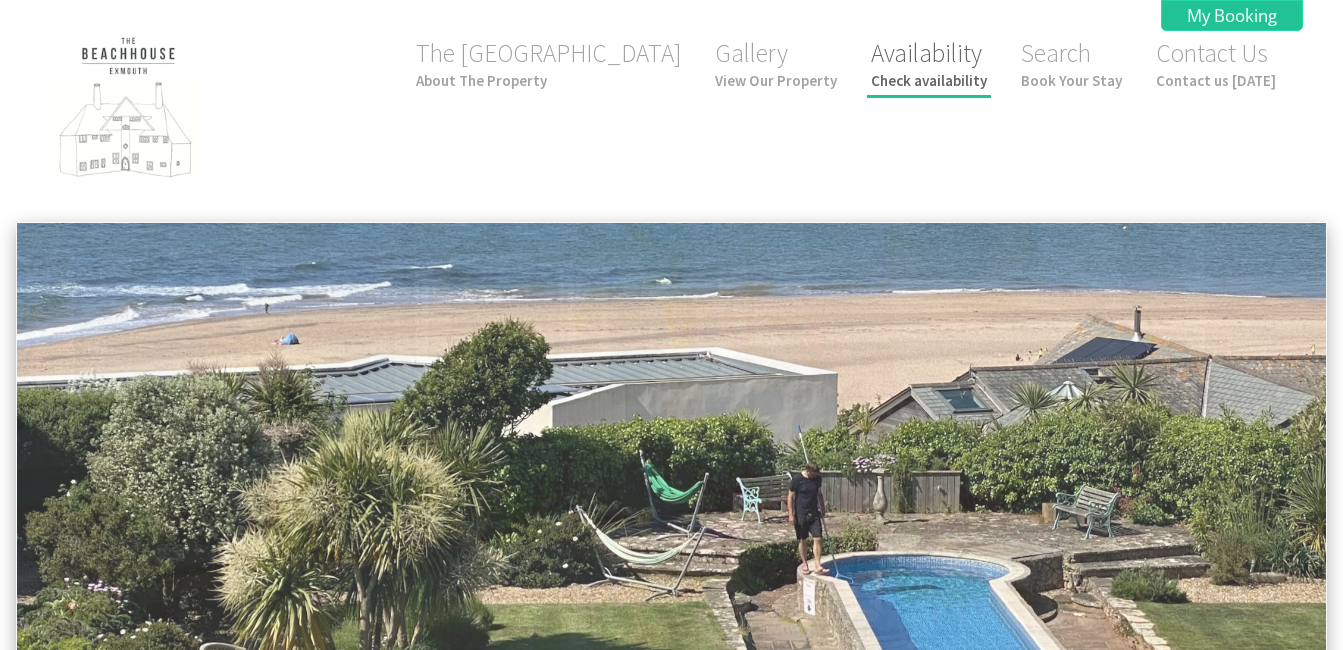 click on "Check availability" at bounding box center (929, 80) 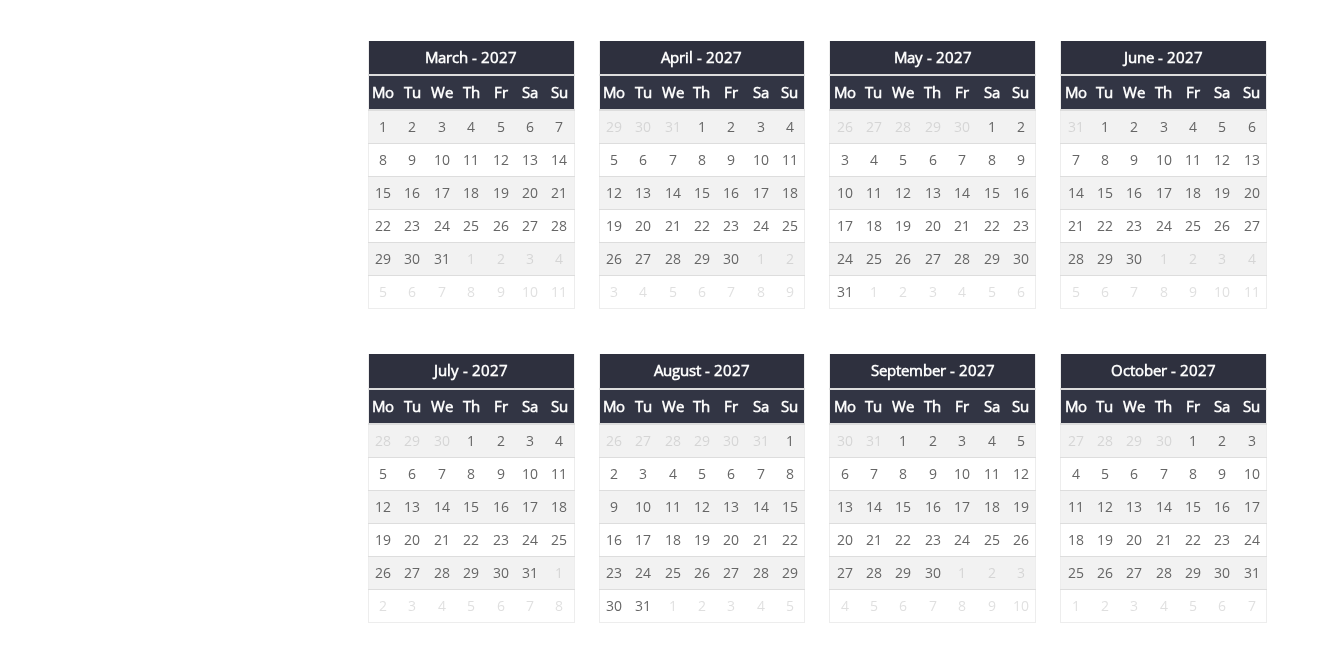 scroll, scrollTop: 2453, scrollLeft: 0, axis: vertical 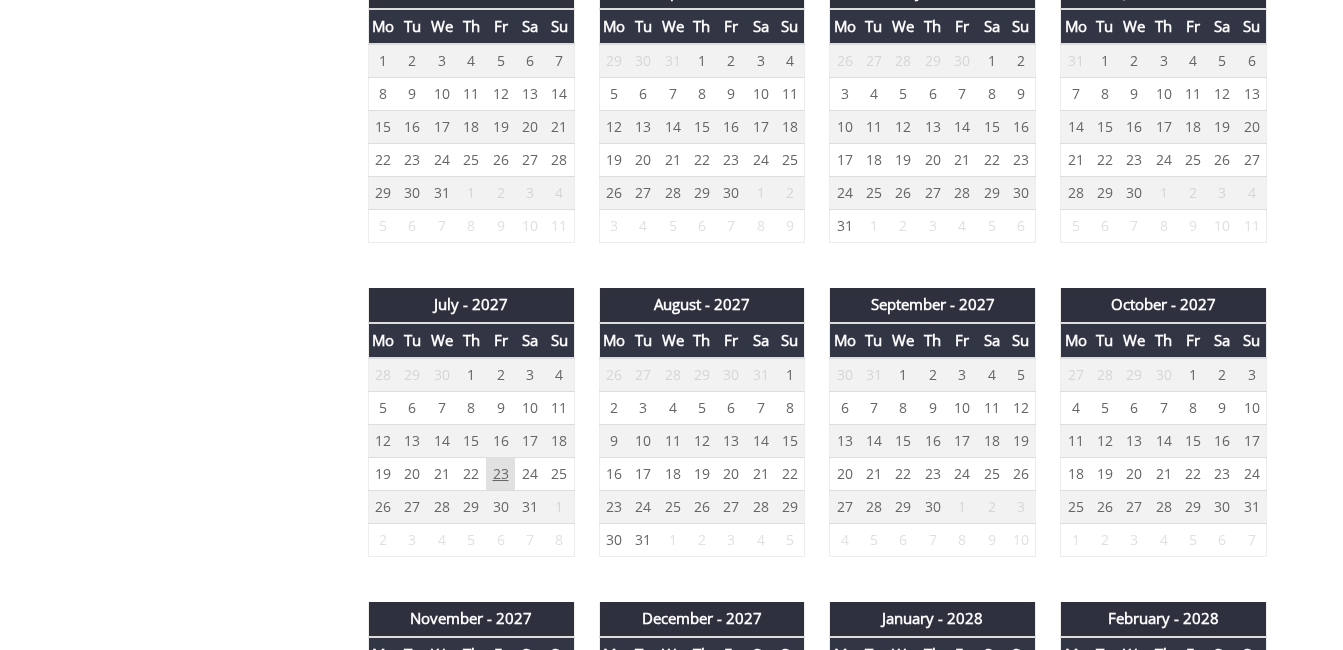 click on "23" at bounding box center [500, 474] 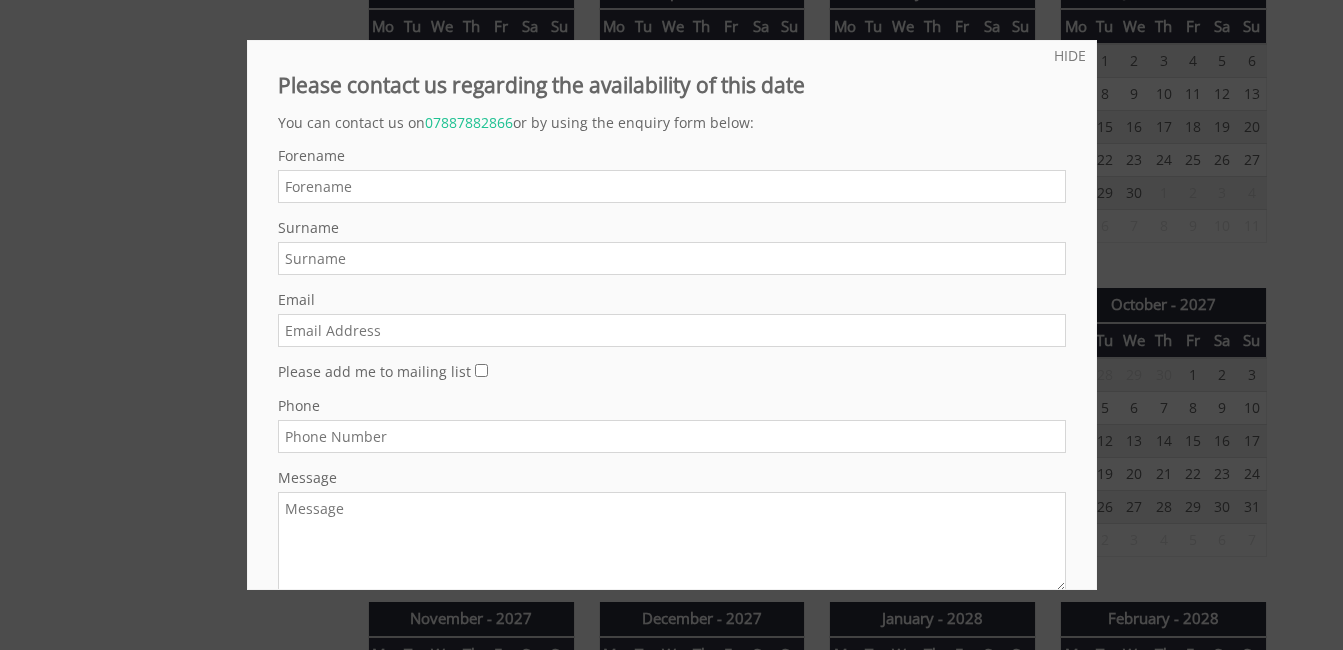 click on "Forename" at bounding box center (672, 186) 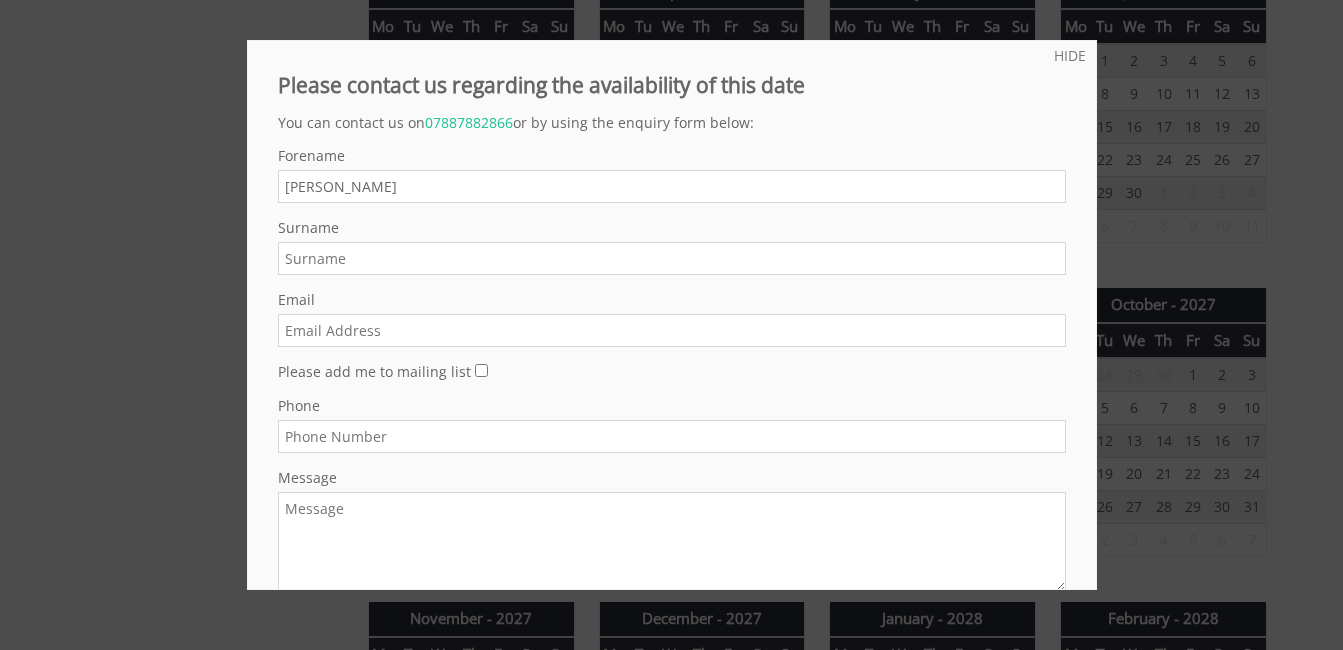 type on "[PERSON_NAME]" 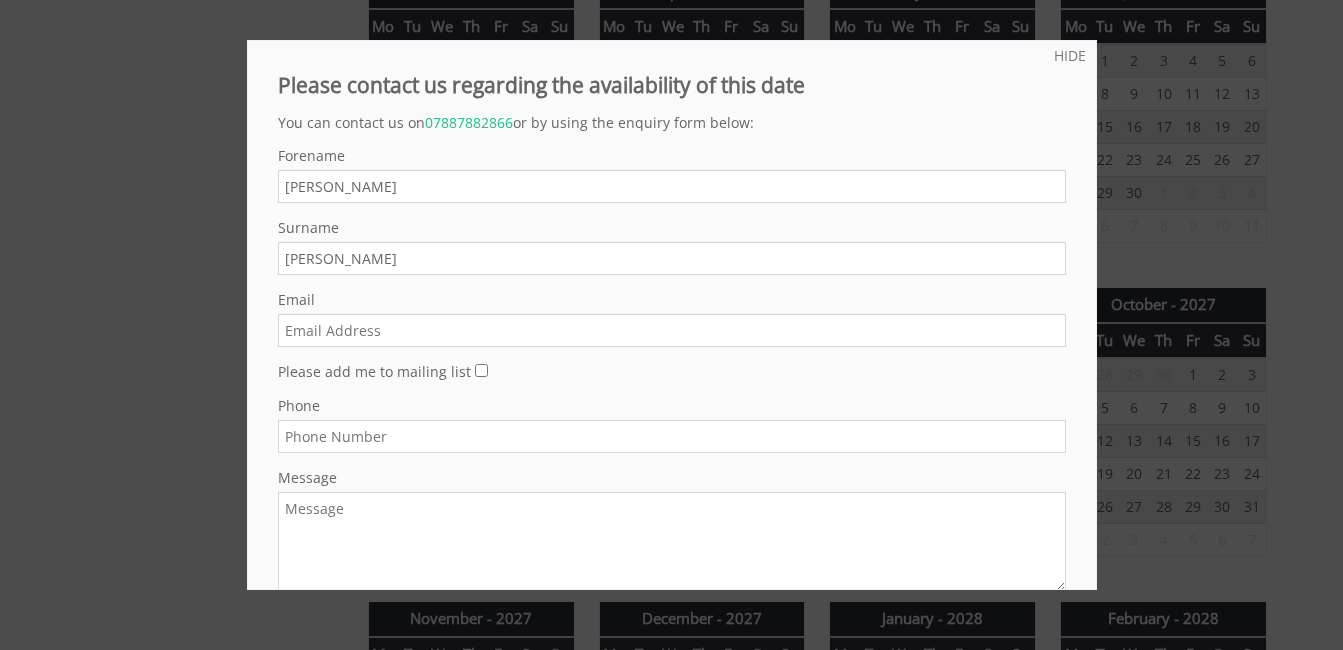 type on "[PERSON_NAME][EMAIL_ADDRESS][DOMAIN_NAME]" 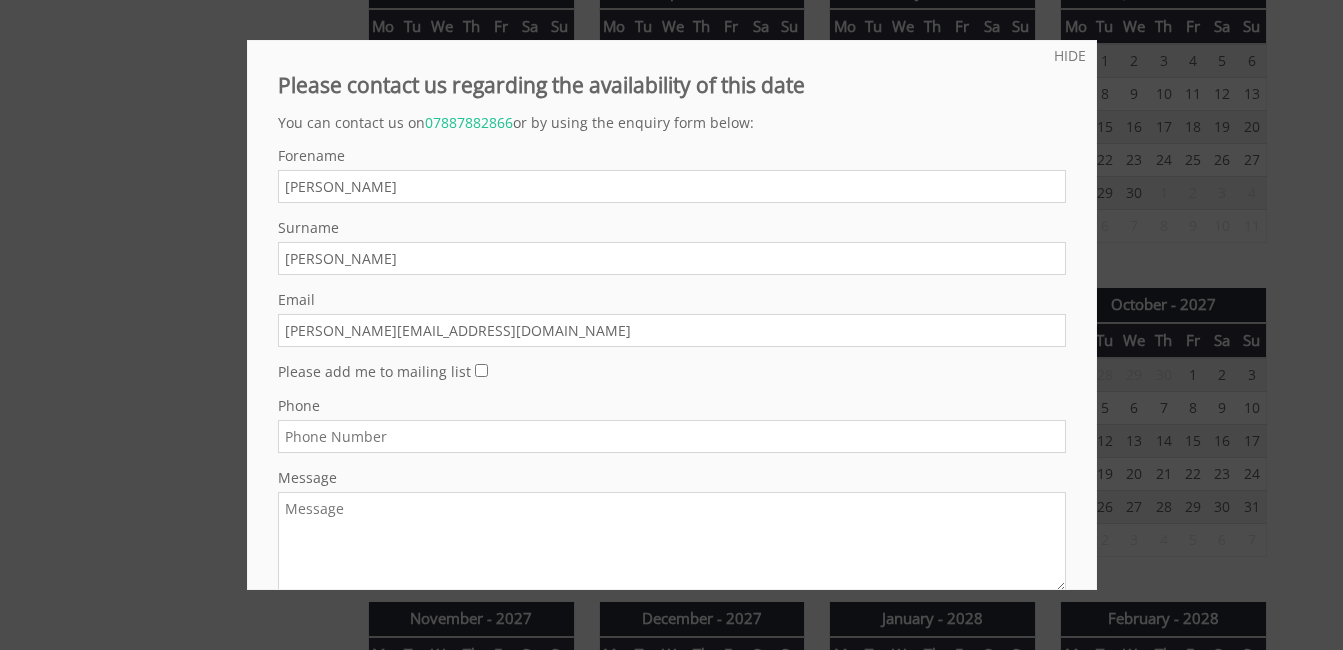 type on "01242526002" 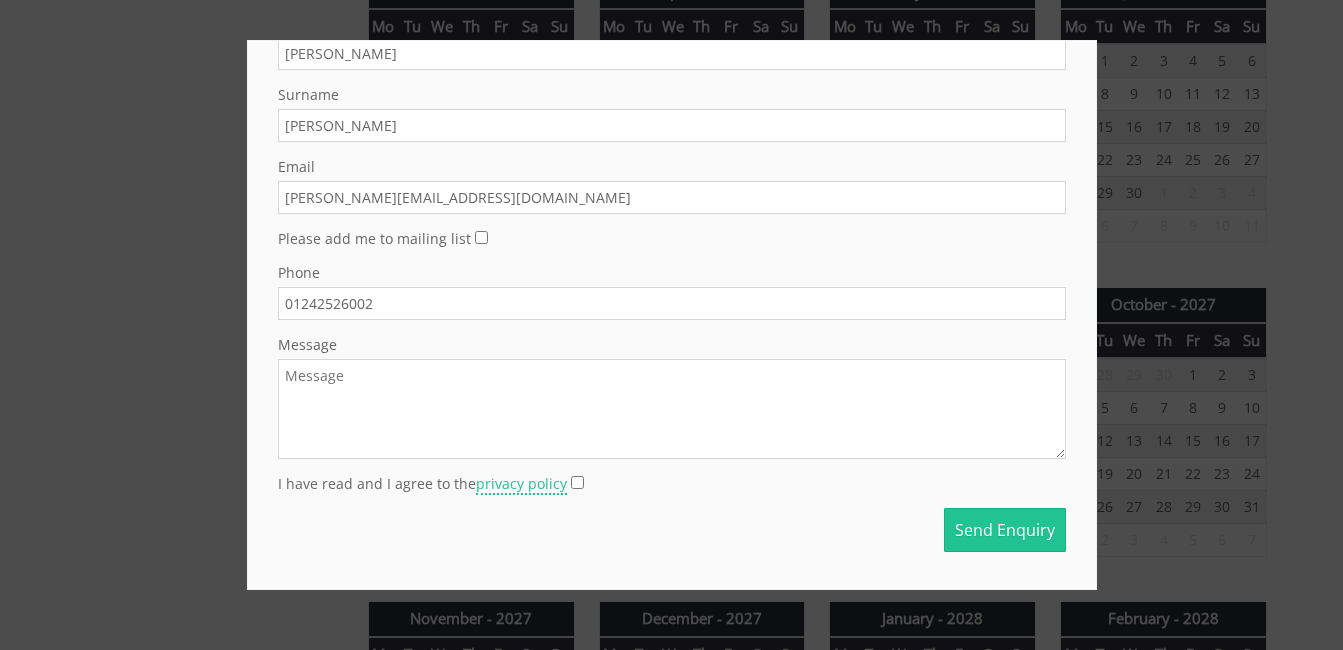 scroll, scrollTop: 136, scrollLeft: 0, axis: vertical 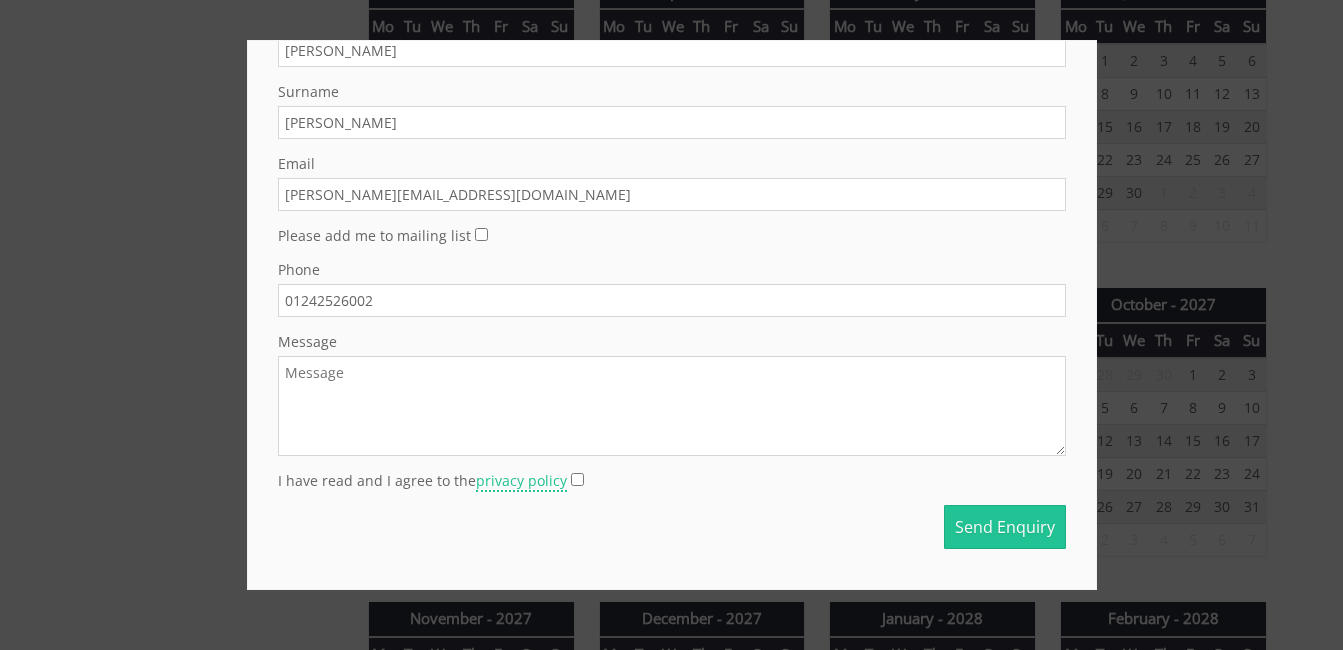 click on "Message" at bounding box center [672, 406] 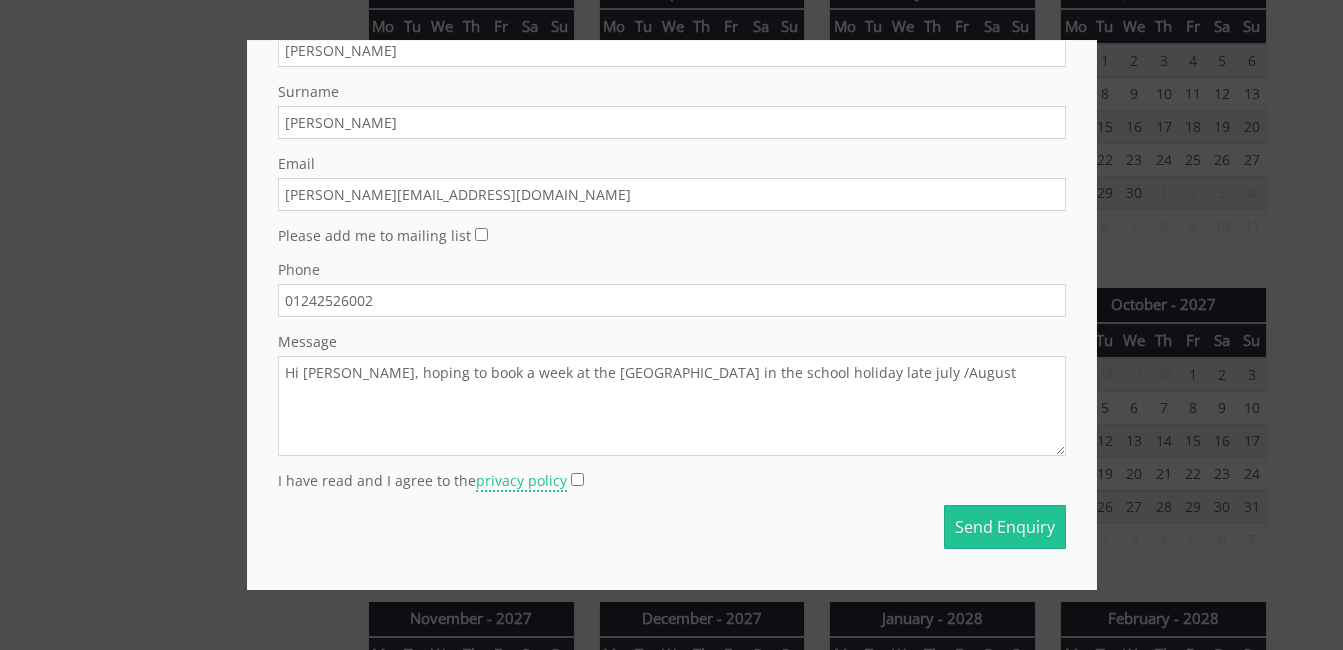 drag, startPoint x: 801, startPoint y: 373, endPoint x: 895, endPoint y: 422, distance: 106.004715 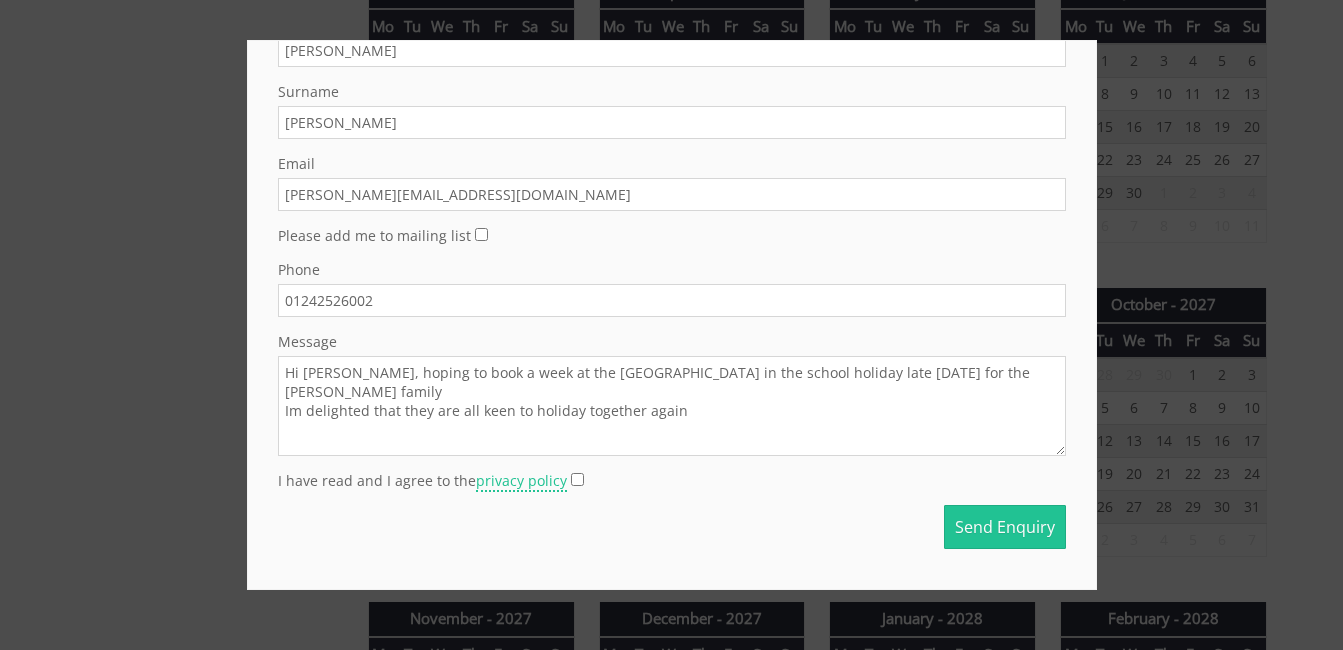 click on "Hi [PERSON_NAME], hoping to book a week at the [GEOGRAPHIC_DATA] in the school holiday late [DATE] for the [PERSON_NAME] family
Im delighted that they are all keen to holiday together again" at bounding box center [672, 406] 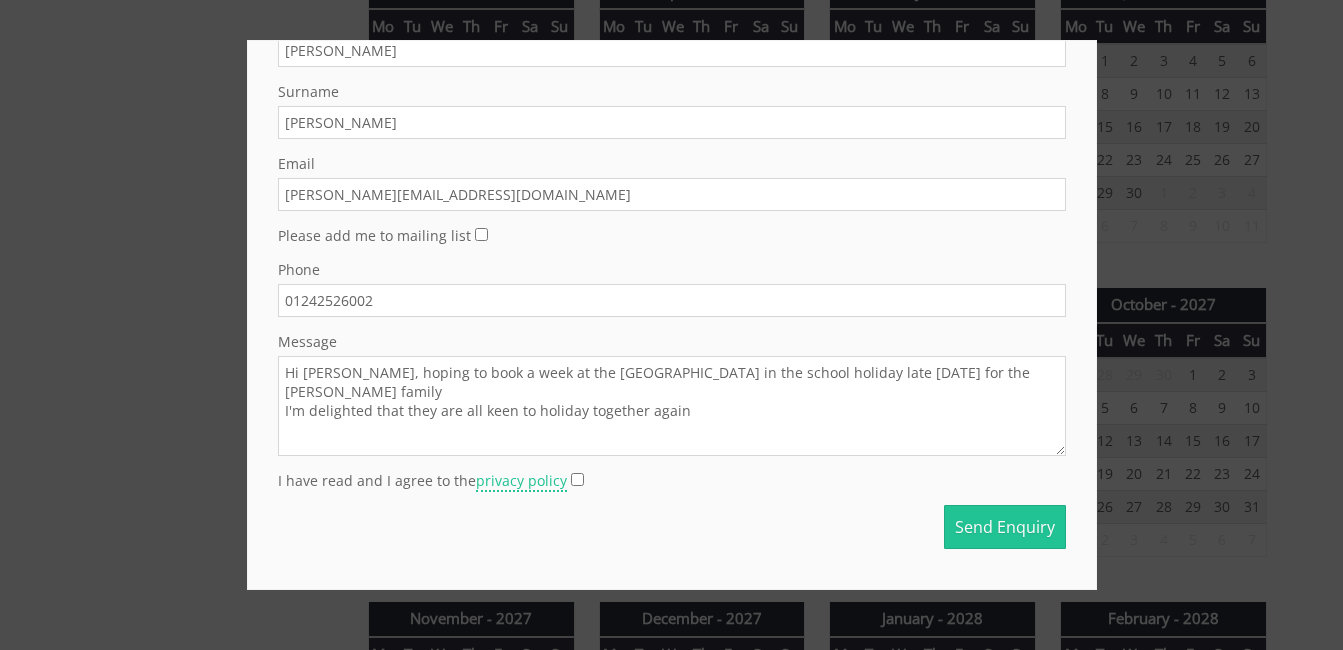 click on "Hi [PERSON_NAME], hoping to book a week at the [GEOGRAPHIC_DATA] in the school holiday late [DATE] for the [PERSON_NAME] family
I'm delighted that they are all keen to holiday together again" at bounding box center (672, 406) 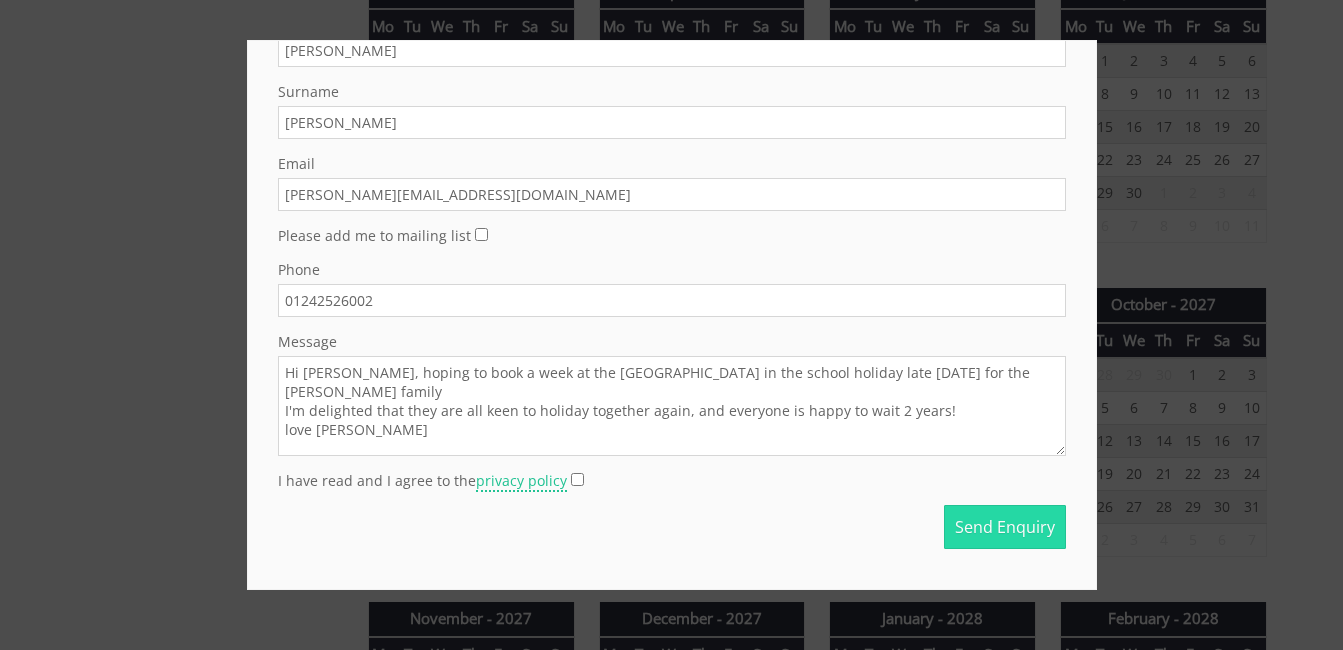 type on "Hi [PERSON_NAME], hoping to book a week at the [GEOGRAPHIC_DATA] in the school holiday late [DATE] for the [PERSON_NAME] family
I'm delighted that they are all keen to holiday together again, and everyone is happy to wait 2 years!
love [PERSON_NAME]" 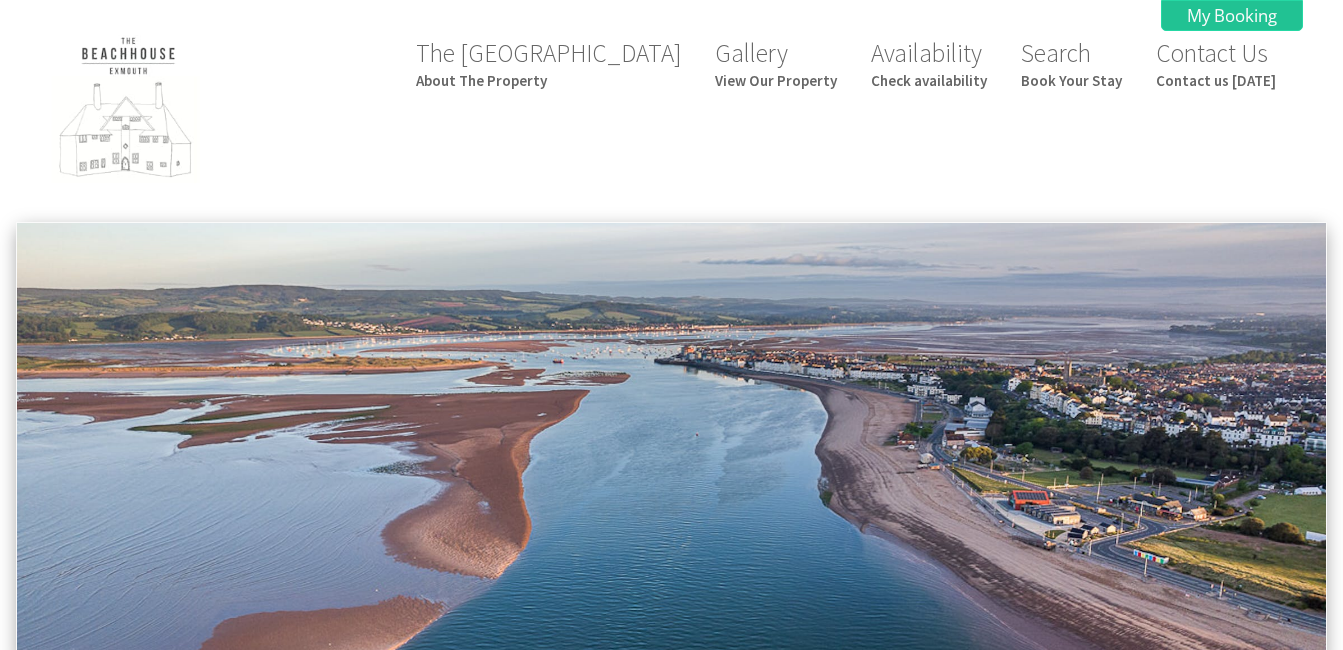 scroll, scrollTop: 0, scrollLeft: 0, axis: both 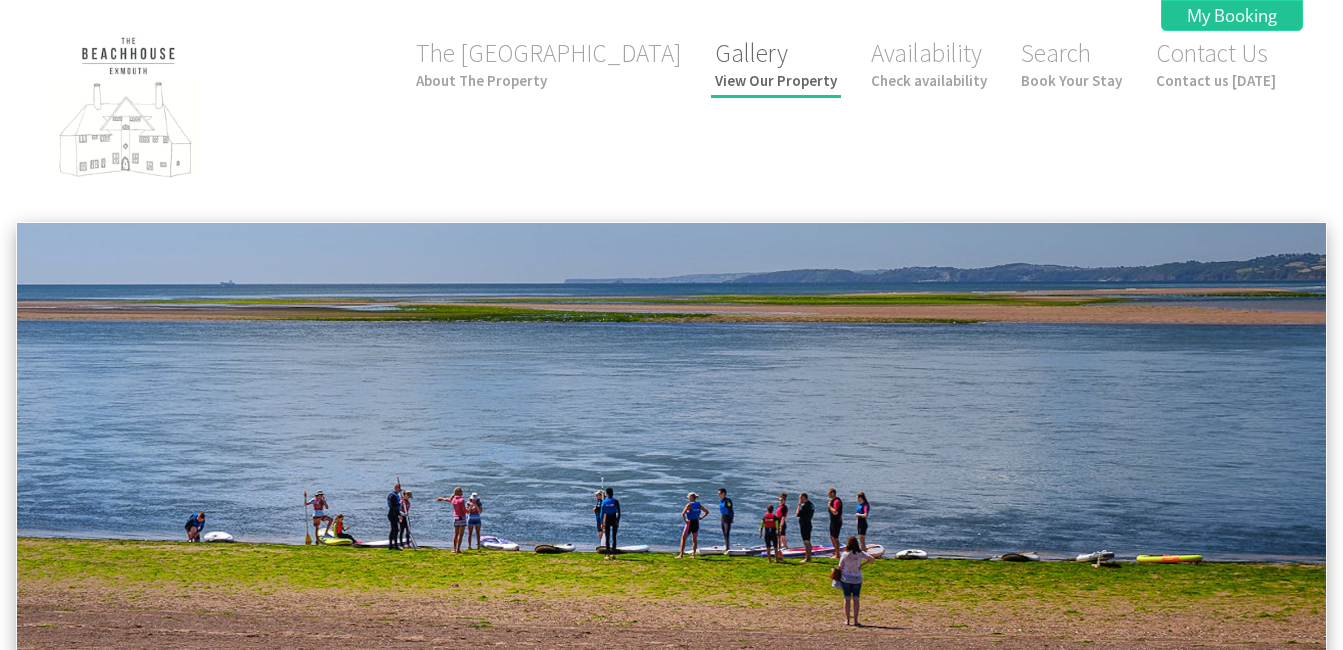click on "Gallery  View Our Property" at bounding box center (776, 63) 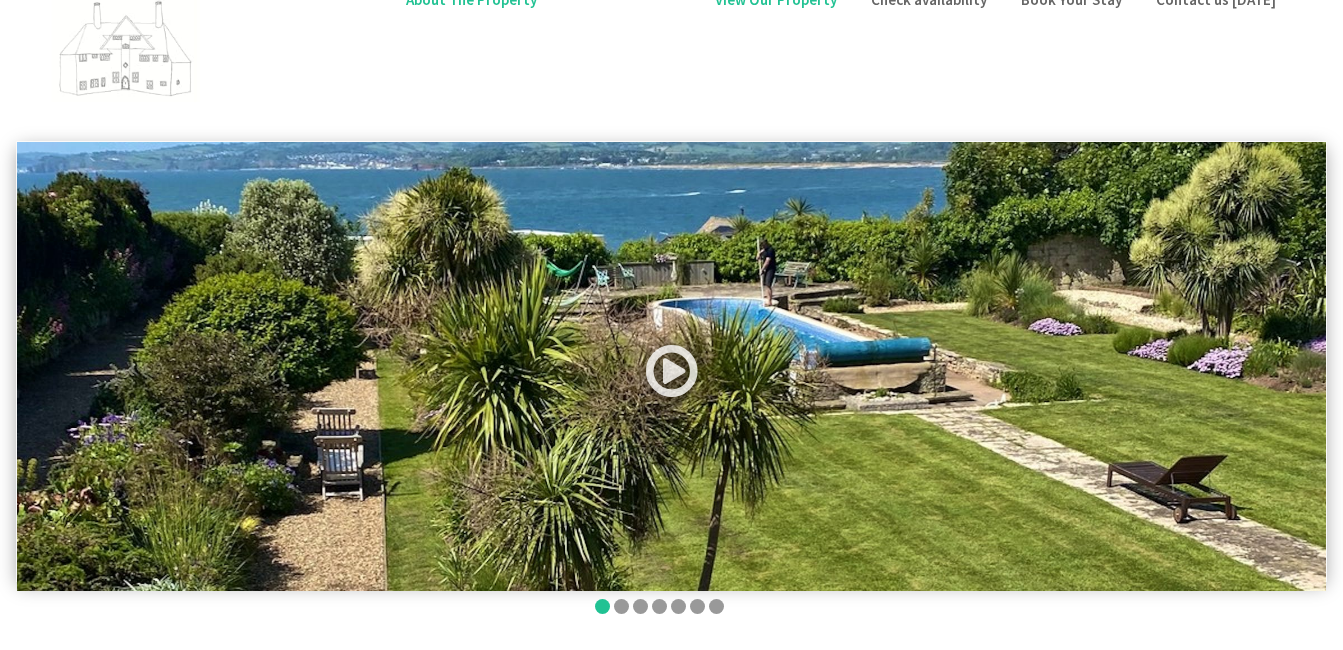 scroll, scrollTop: 108, scrollLeft: 0, axis: vertical 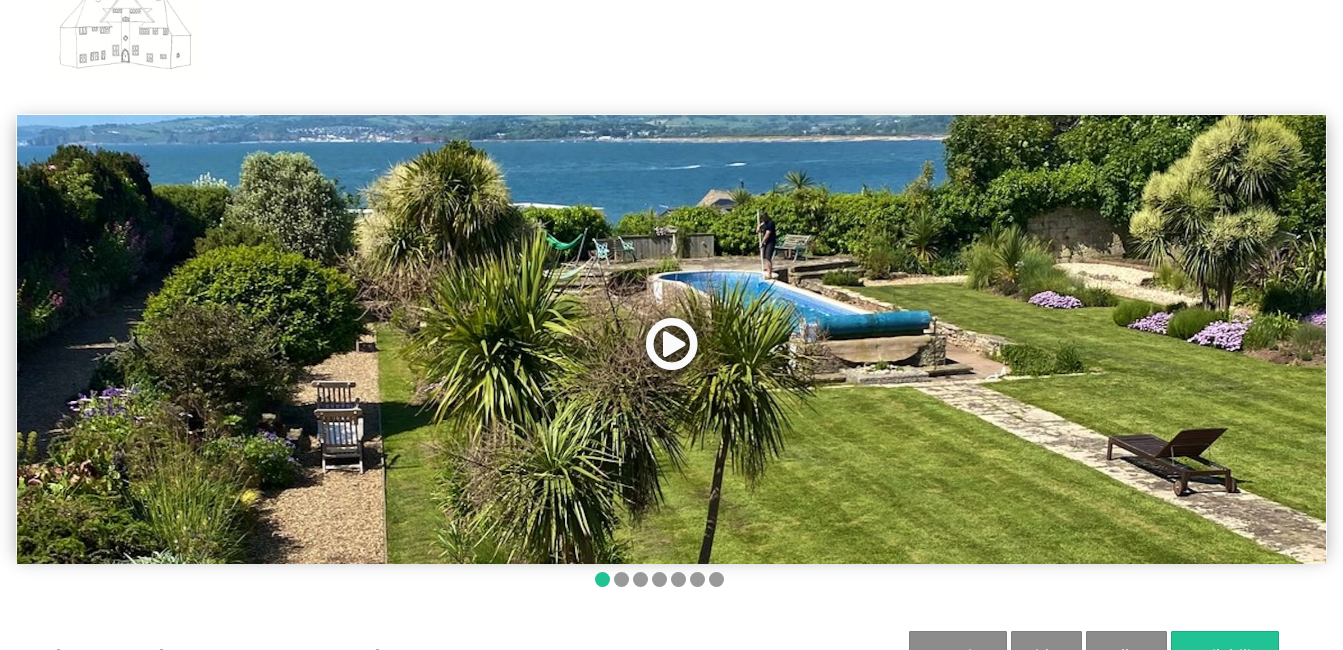click at bounding box center (672, 351) 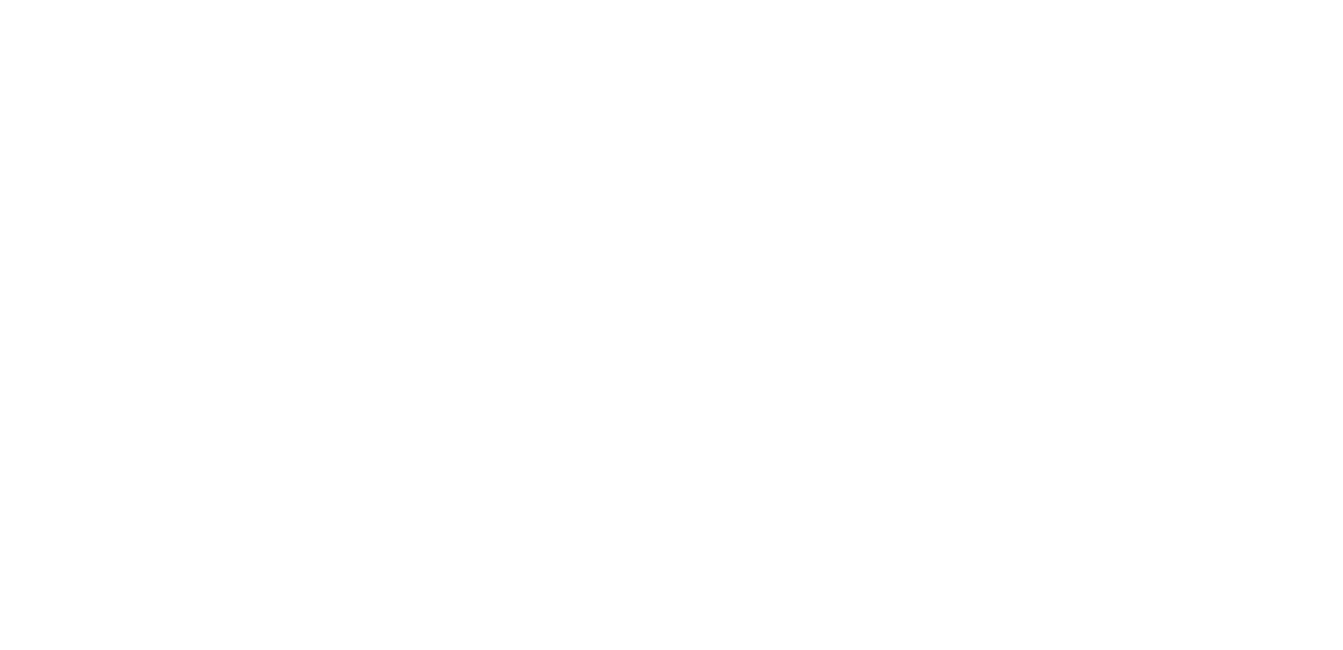 scroll, scrollTop: 1205, scrollLeft: 0, axis: vertical 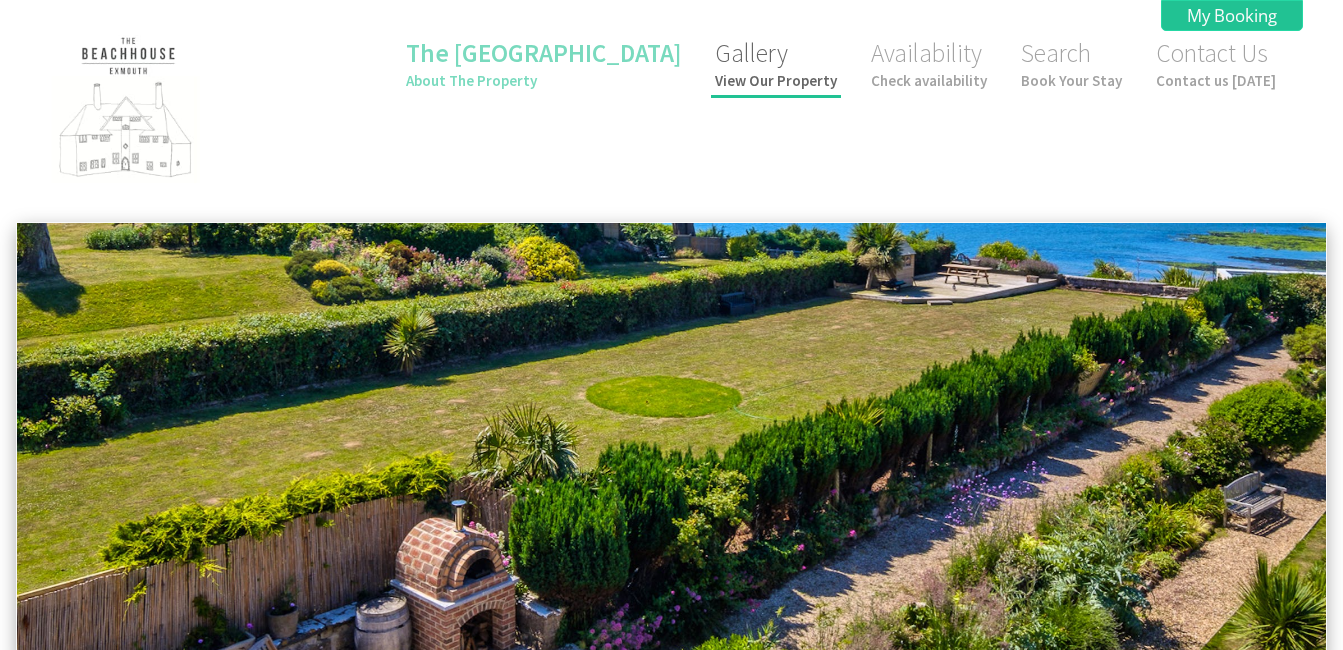 click on "View Our Property" at bounding box center (776, 80) 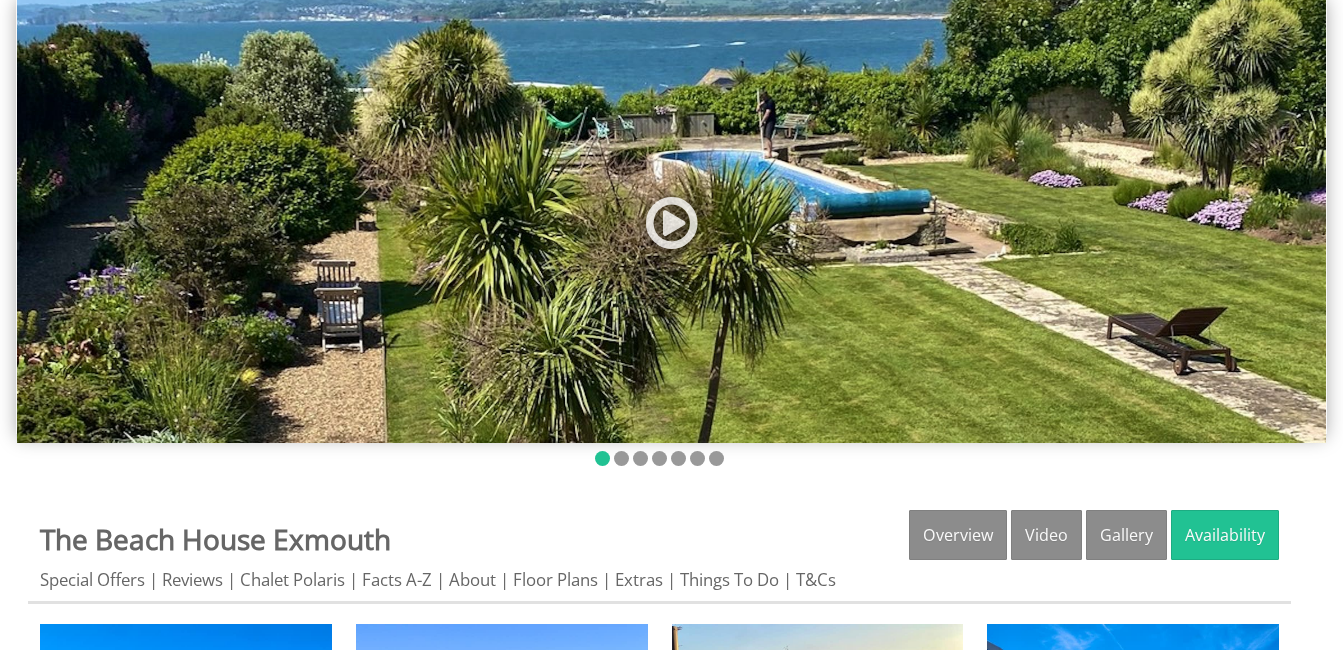 scroll, scrollTop: 242, scrollLeft: 0, axis: vertical 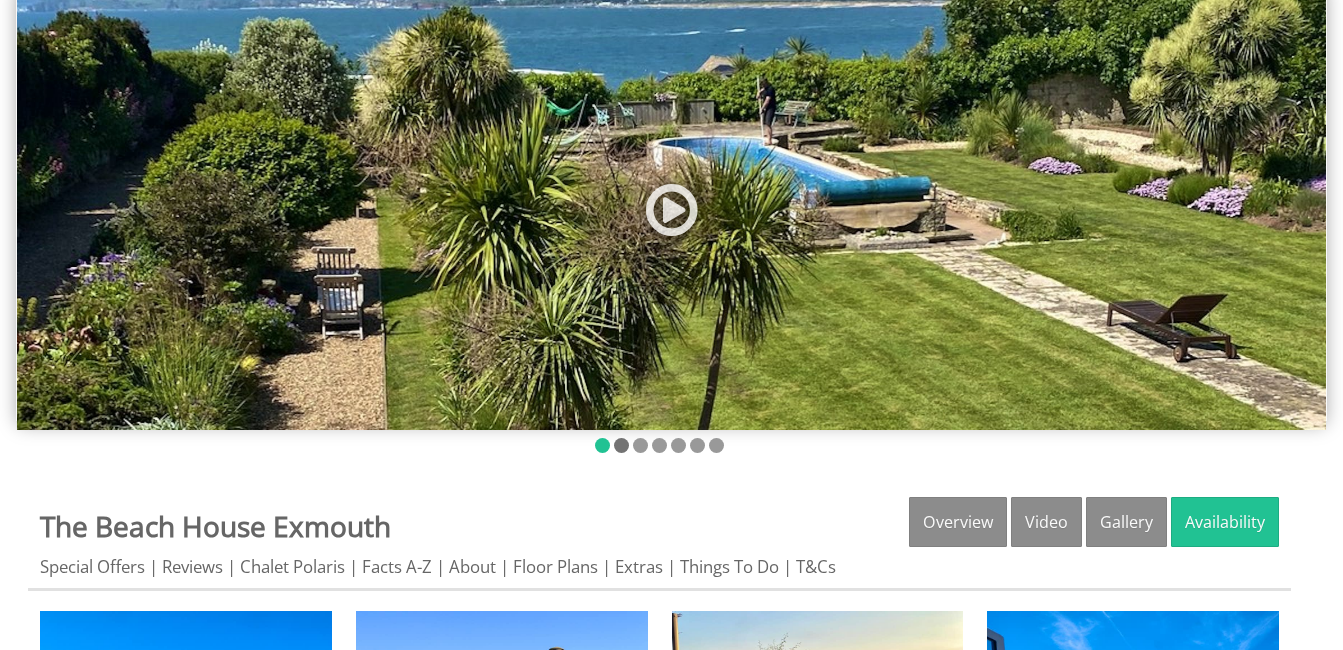 click at bounding box center [621, 445] 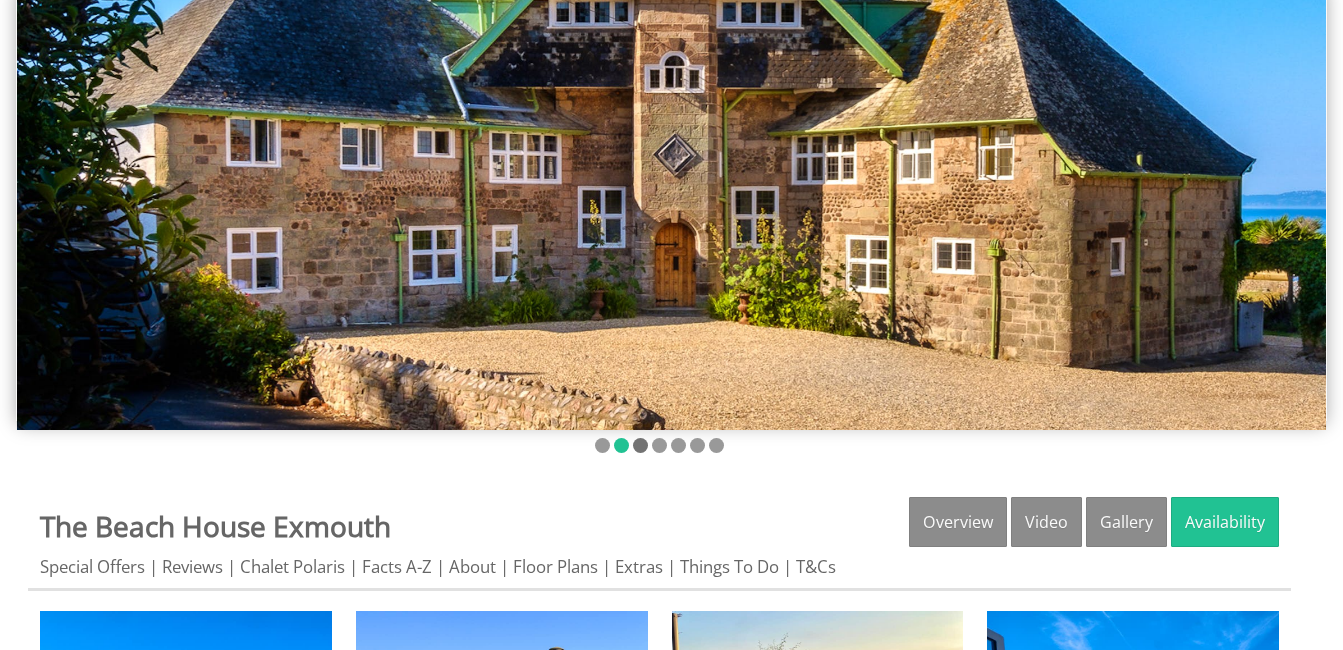 click at bounding box center [640, 445] 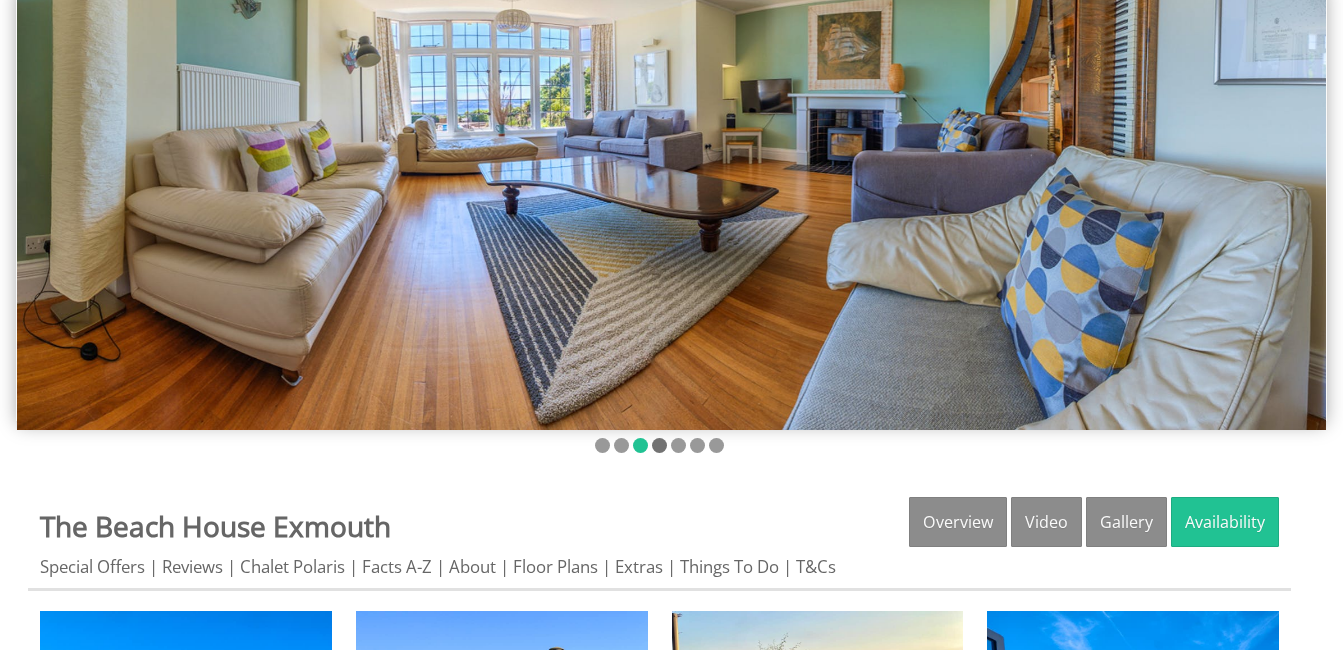 click at bounding box center (659, 445) 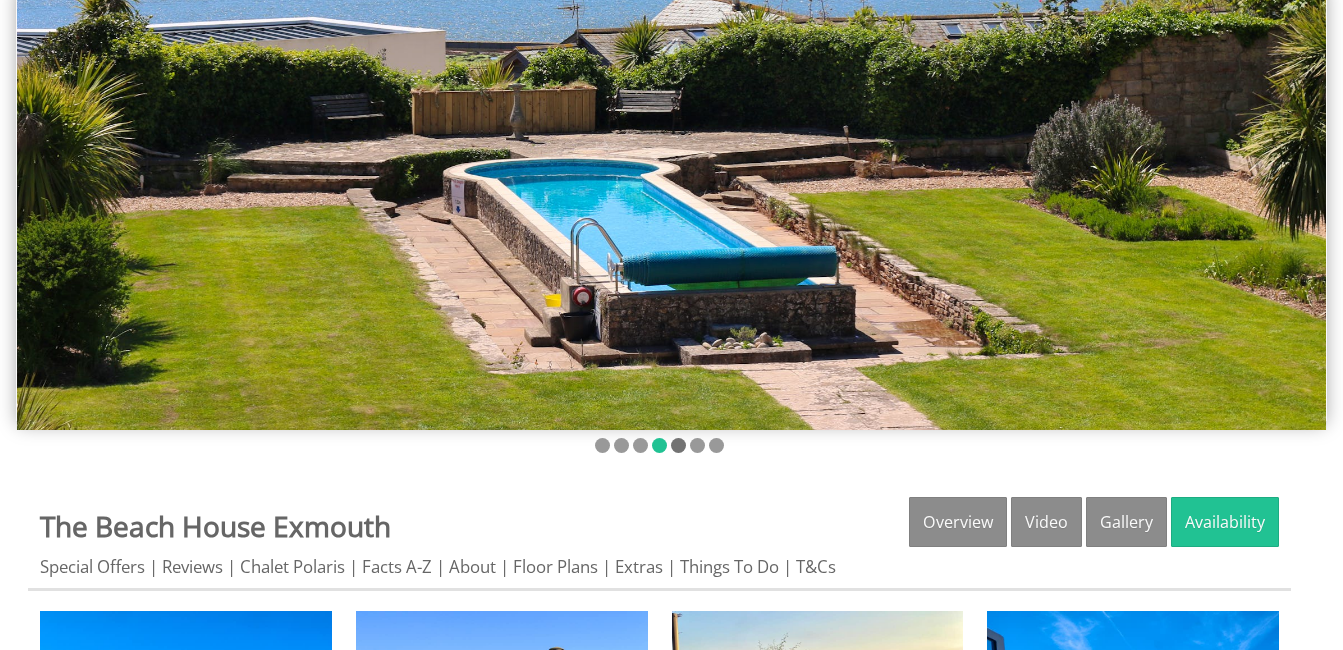 click at bounding box center (678, 445) 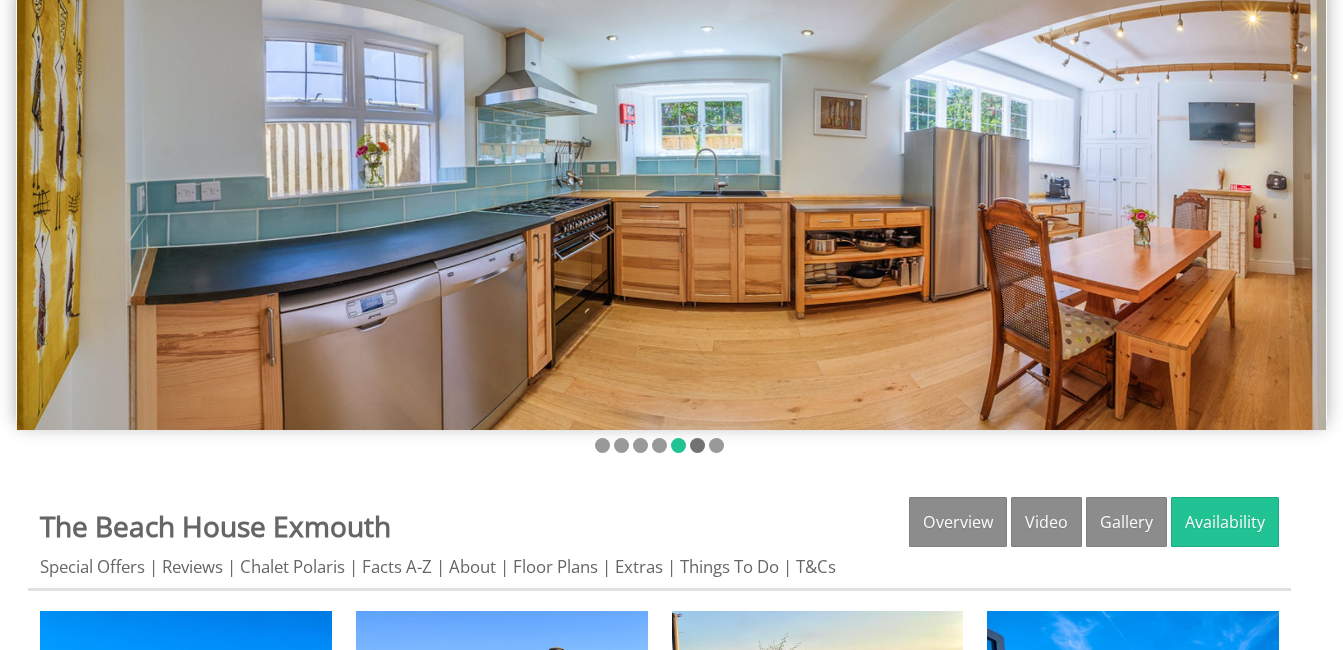 click at bounding box center (697, 445) 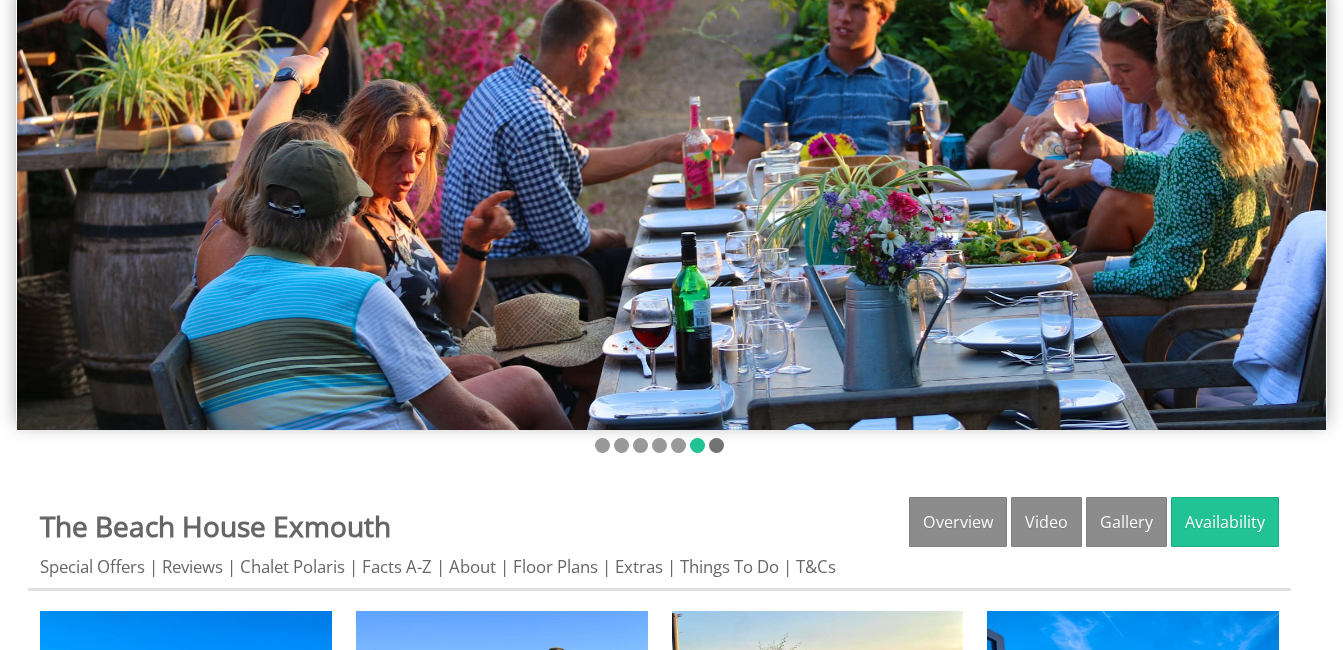 click at bounding box center [716, 445] 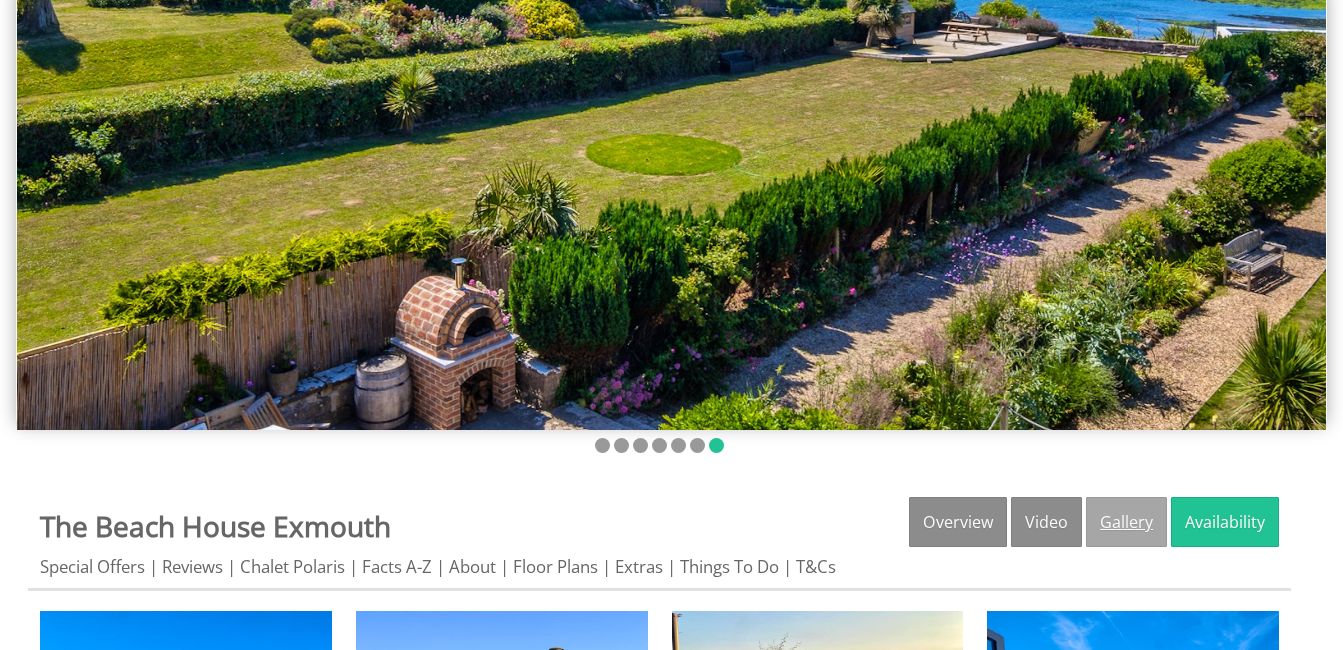 click on "Gallery" at bounding box center (1126, 522) 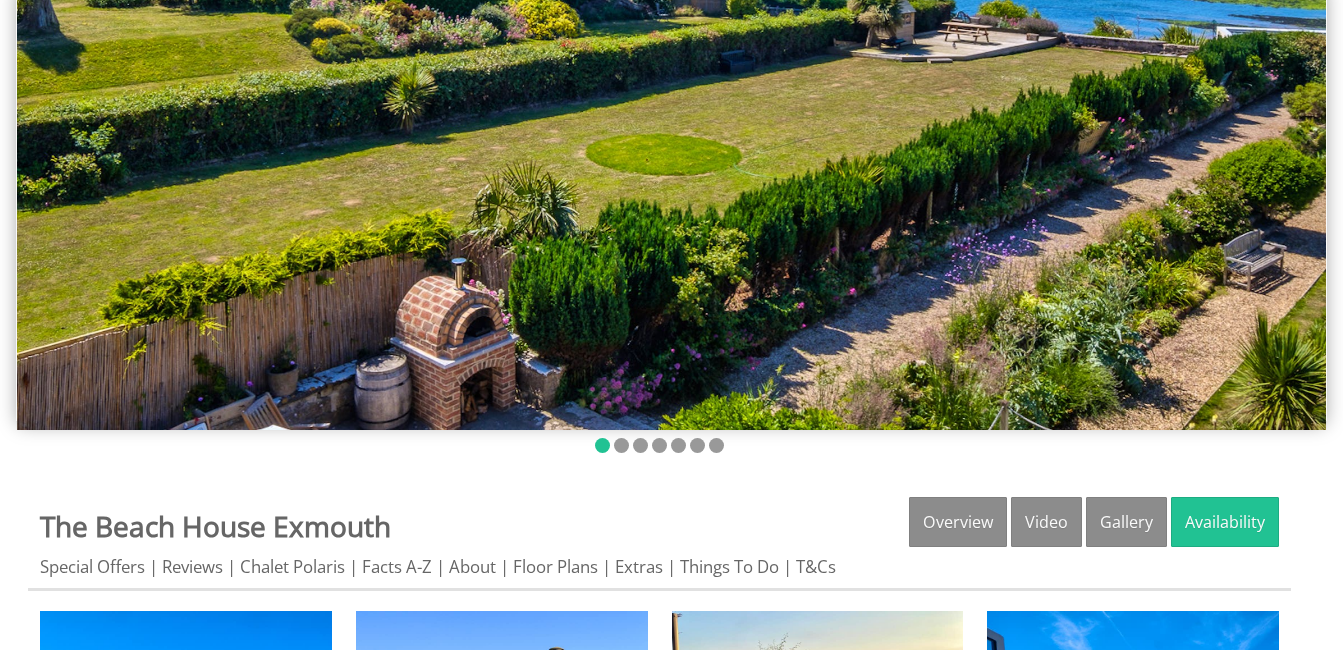 scroll, scrollTop: 0, scrollLeft: 0, axis: both 